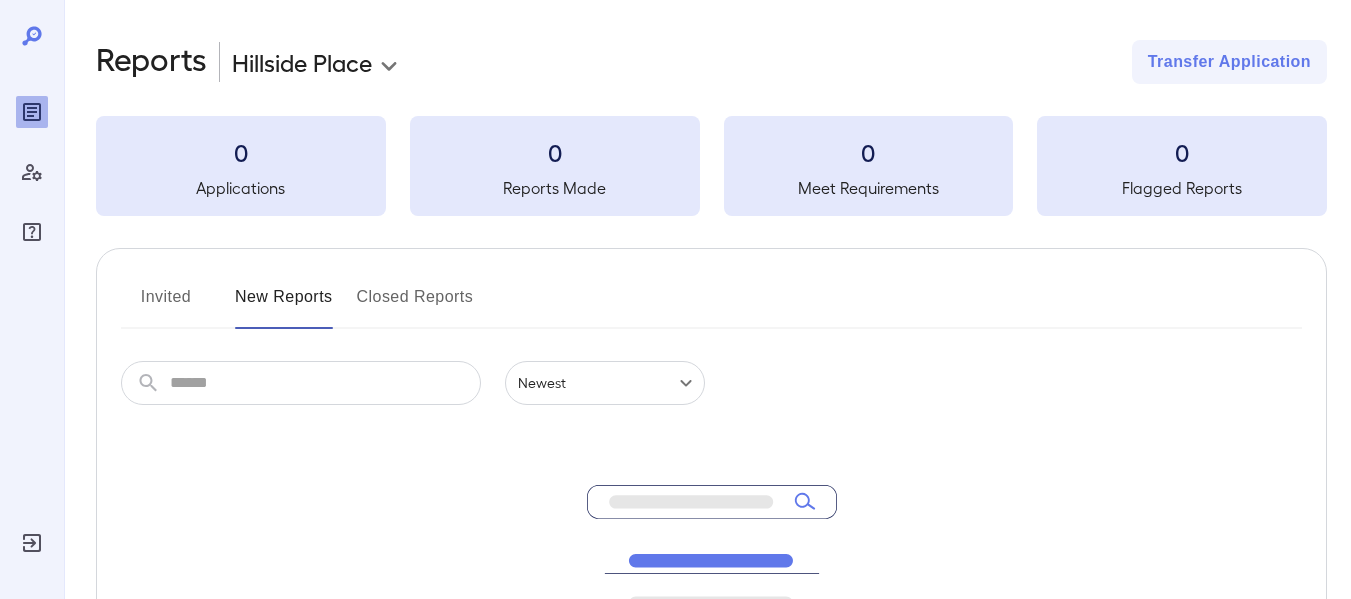 scroll, scrollTop: 0, scrollLeft: 0, axis: both 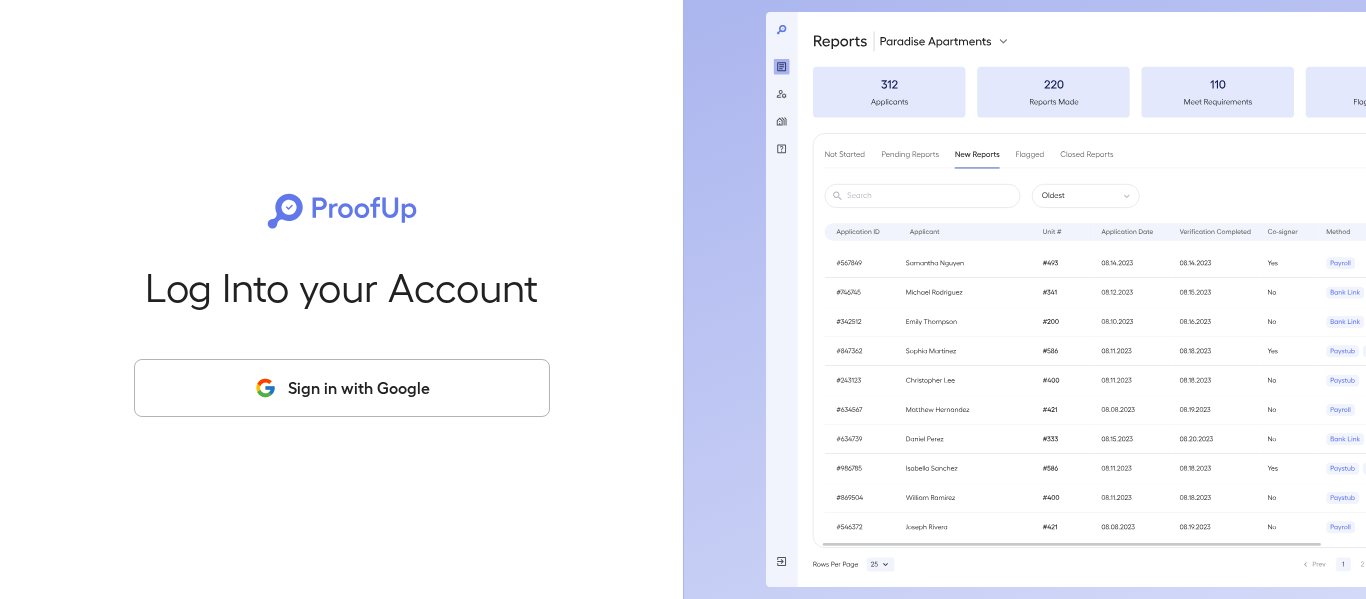 click on "Sign in with Google" at bounding box center [342, 388] 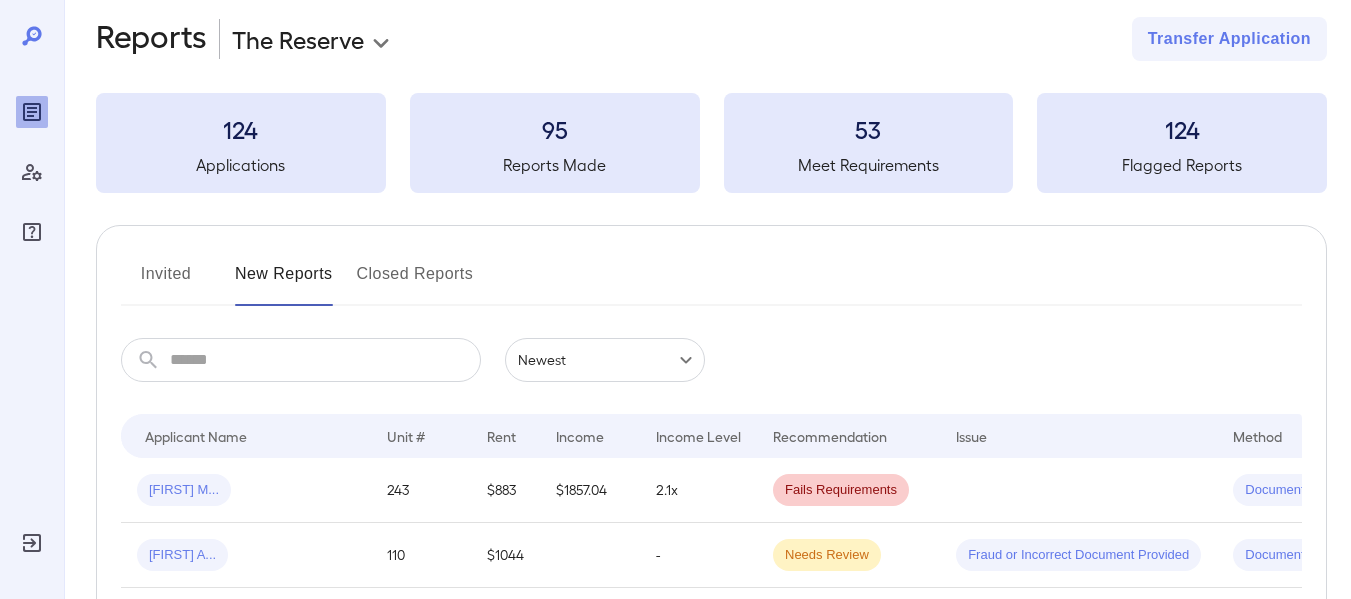 scroll, scrollTop: 0, scrollLeft: 0, axis: both 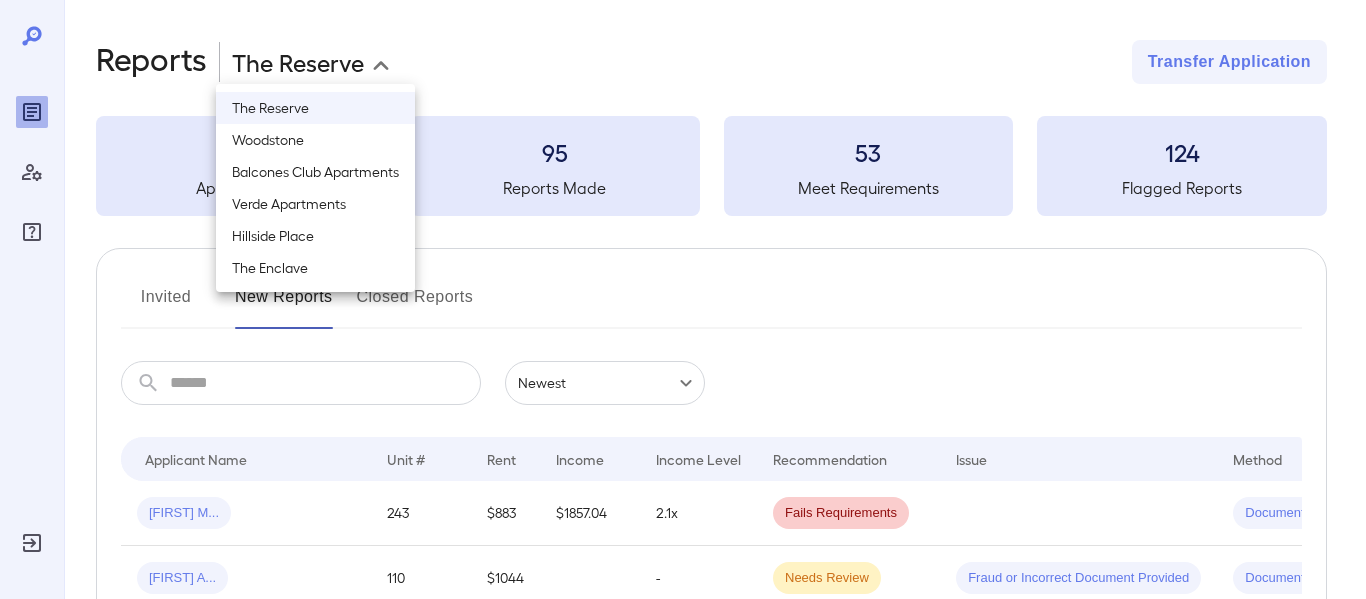 click on "**********" at bounding box center (683, 299) 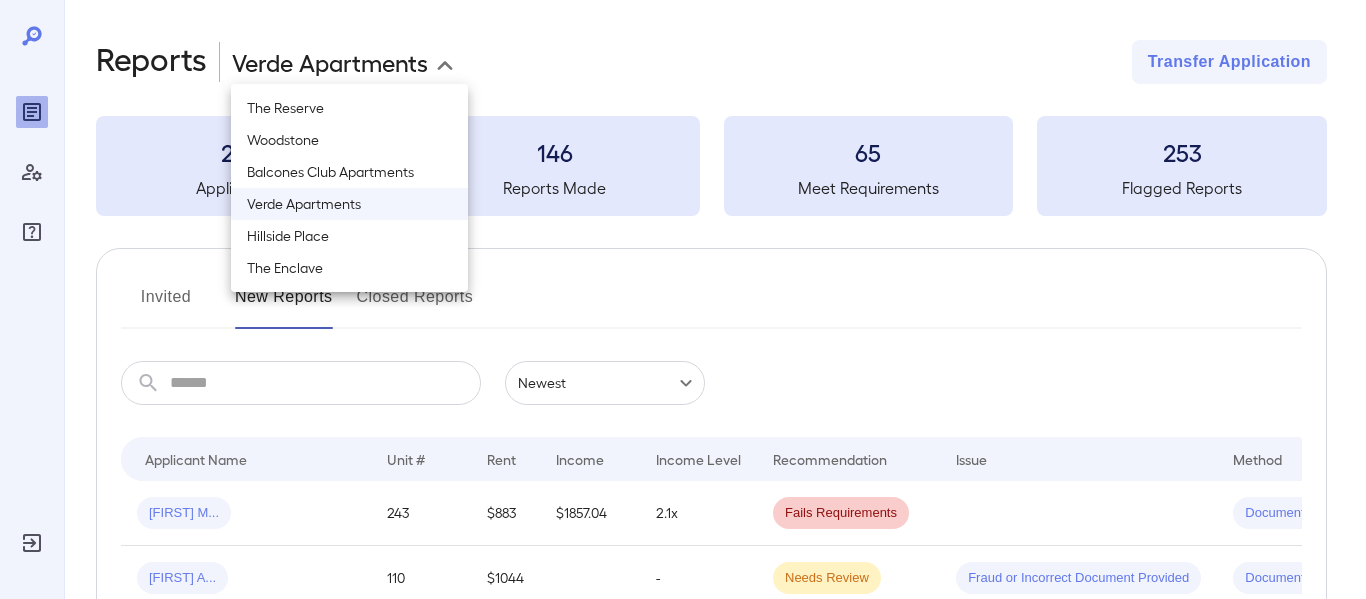 click on "Verde Apartments" at bounding box center (349, 204) 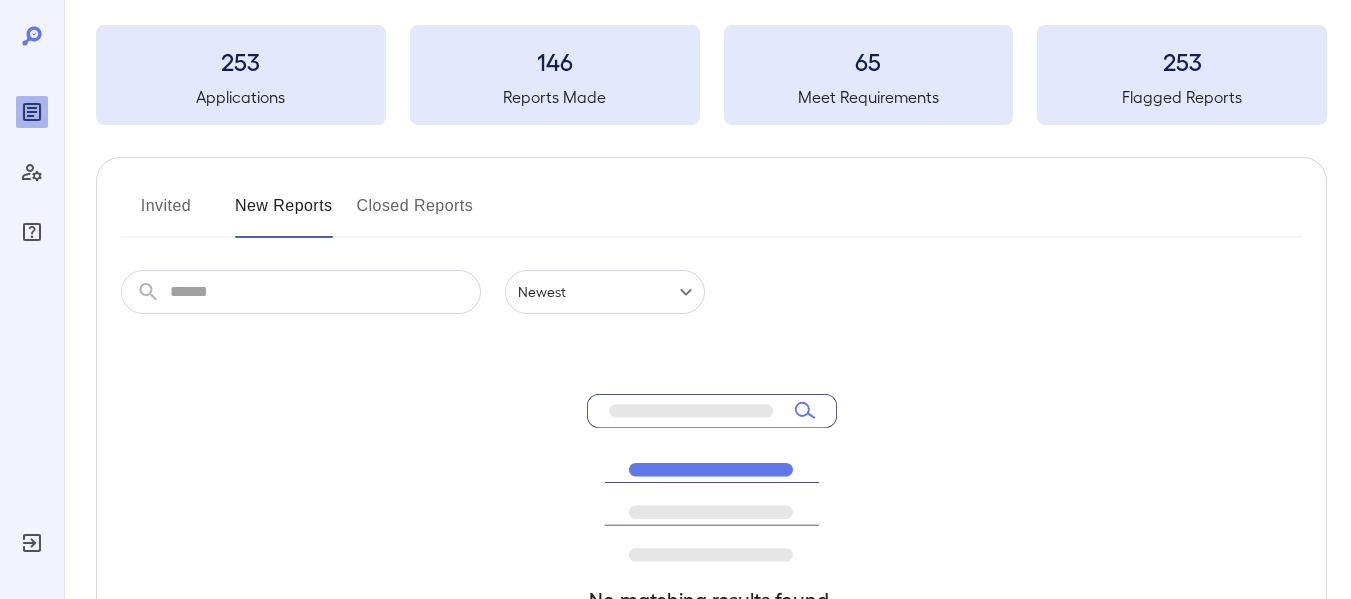 scroll, scrollTop: 0, scrollLeft: 0, axis: both 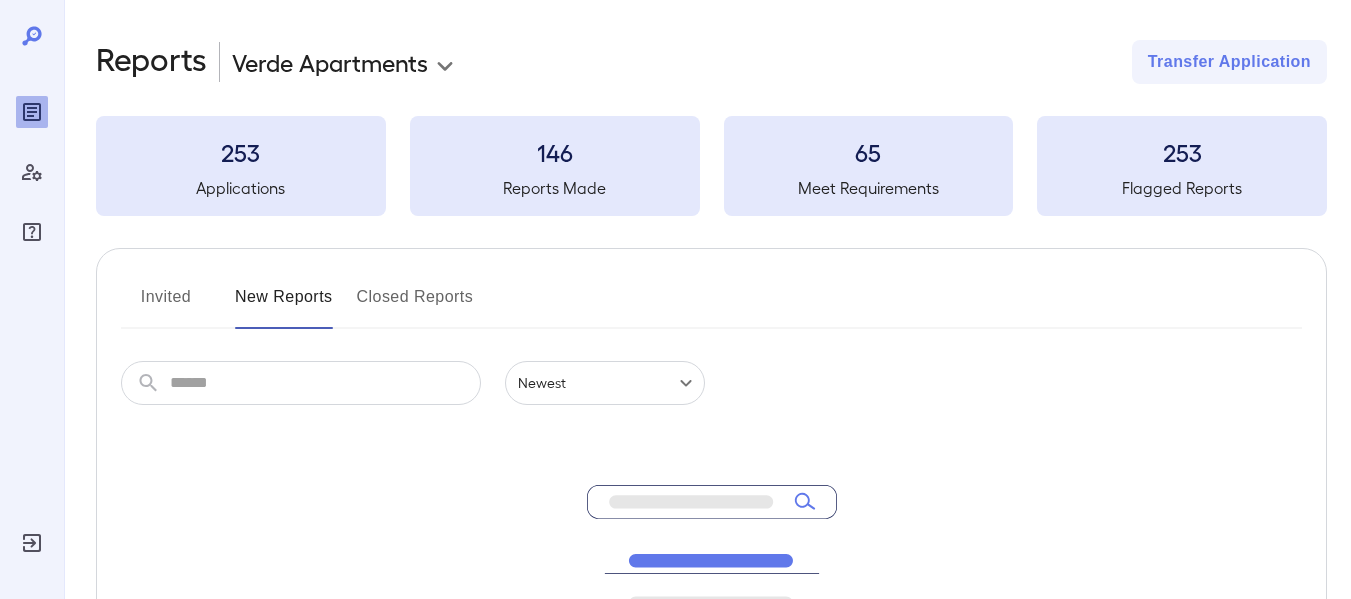 click on "Invited New Reports Closed Reports ​ ​ Newest ****** No matching results found. Please try again" at bounding box center [711, 549] 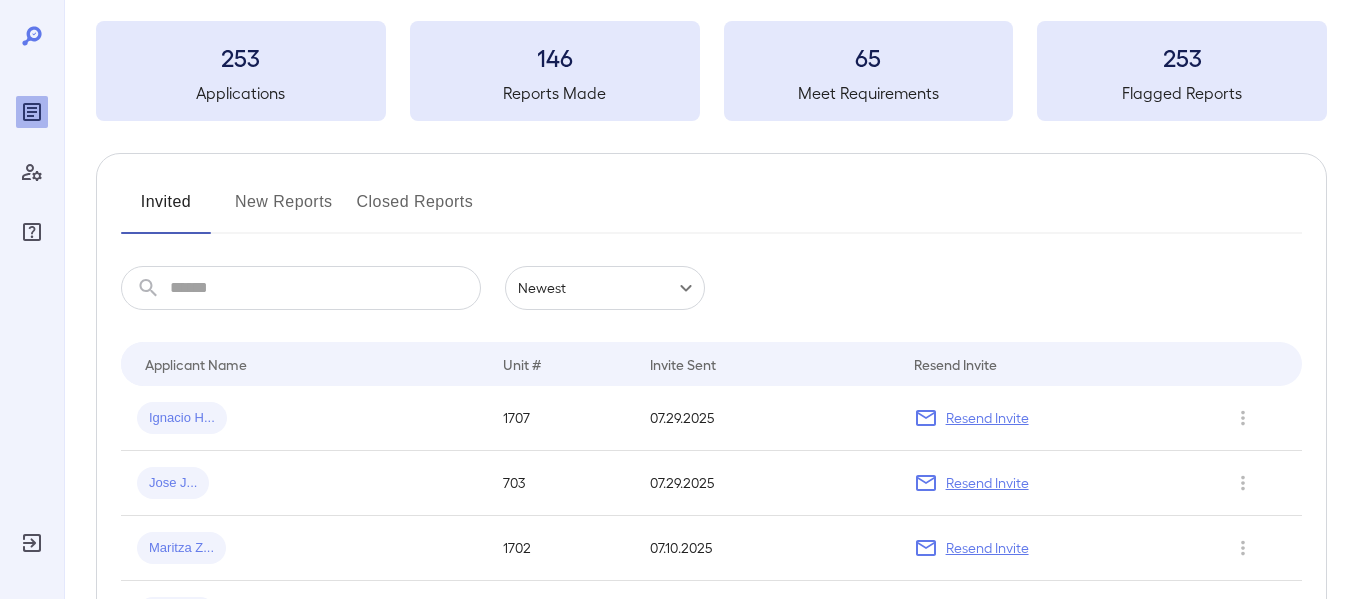 scroll, scrollTop: 0, scrollLeft: 0, axis: both 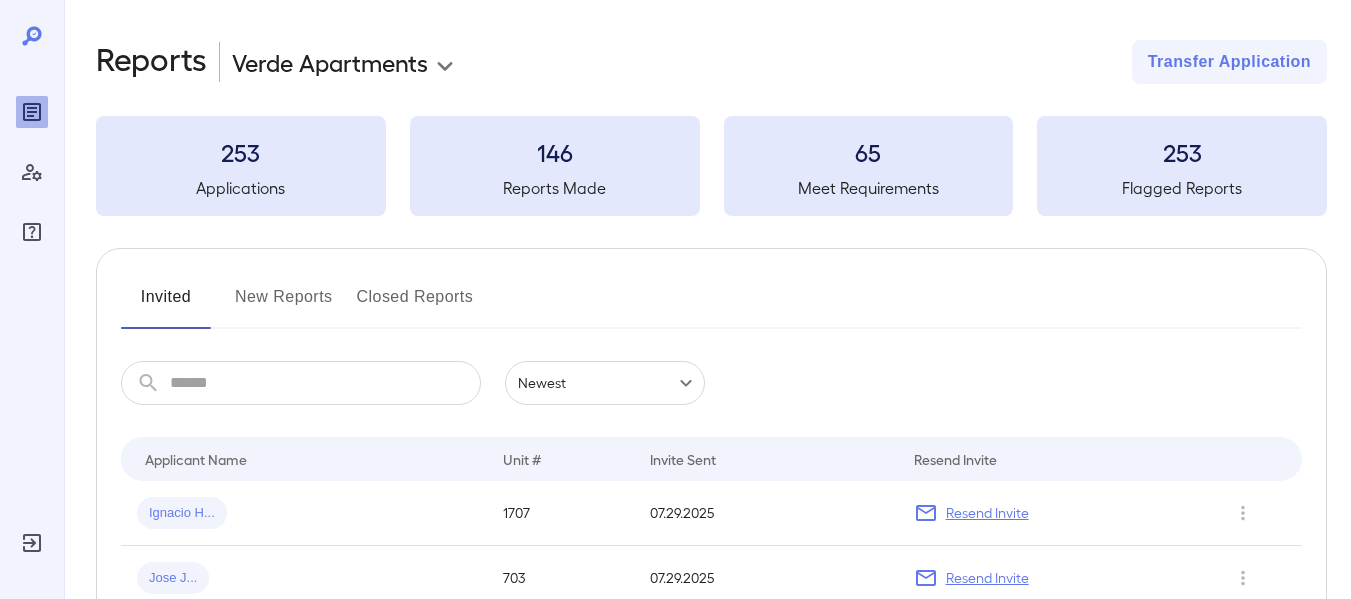 click on "Closed Reports" at bounding box center (415, 305) 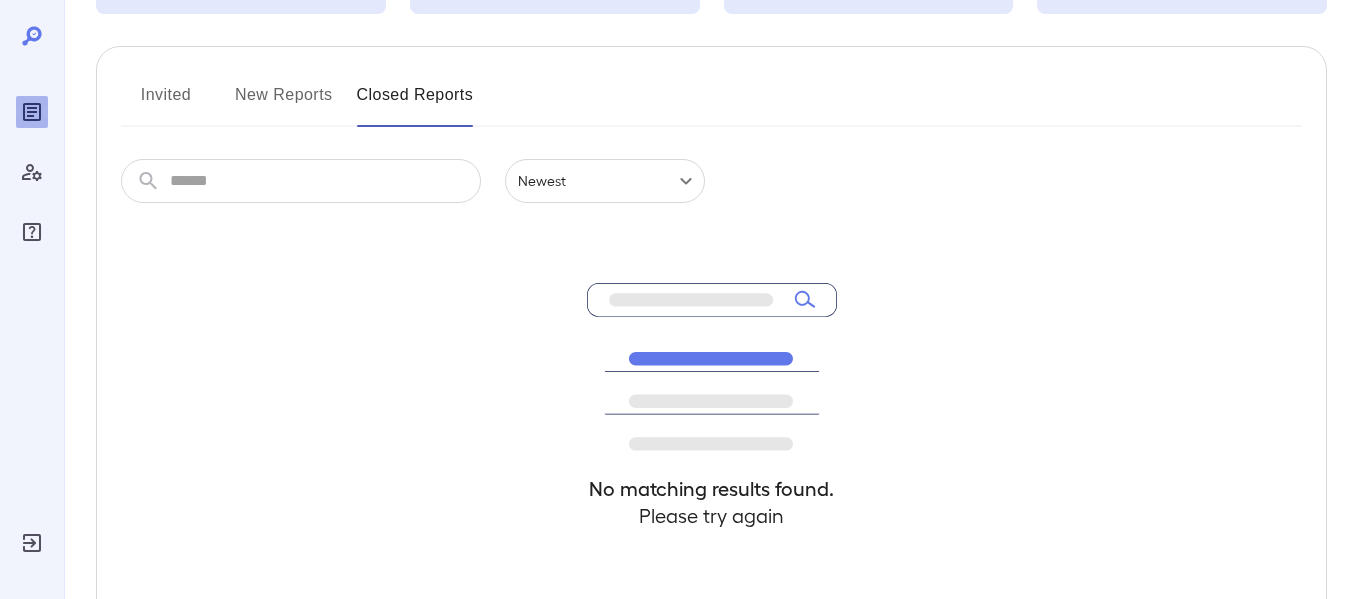 scroll, scrollTop: 0, scrollLeft: 0, axis: both 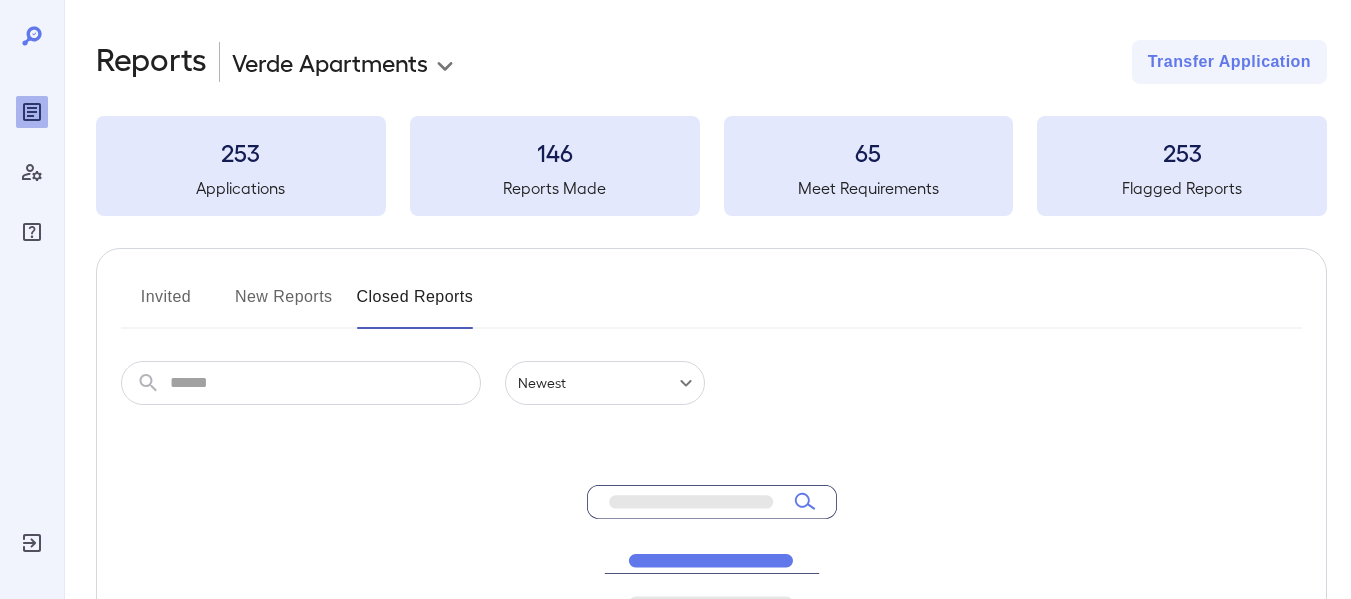 click on "**********" at bounding box center [675, 299] 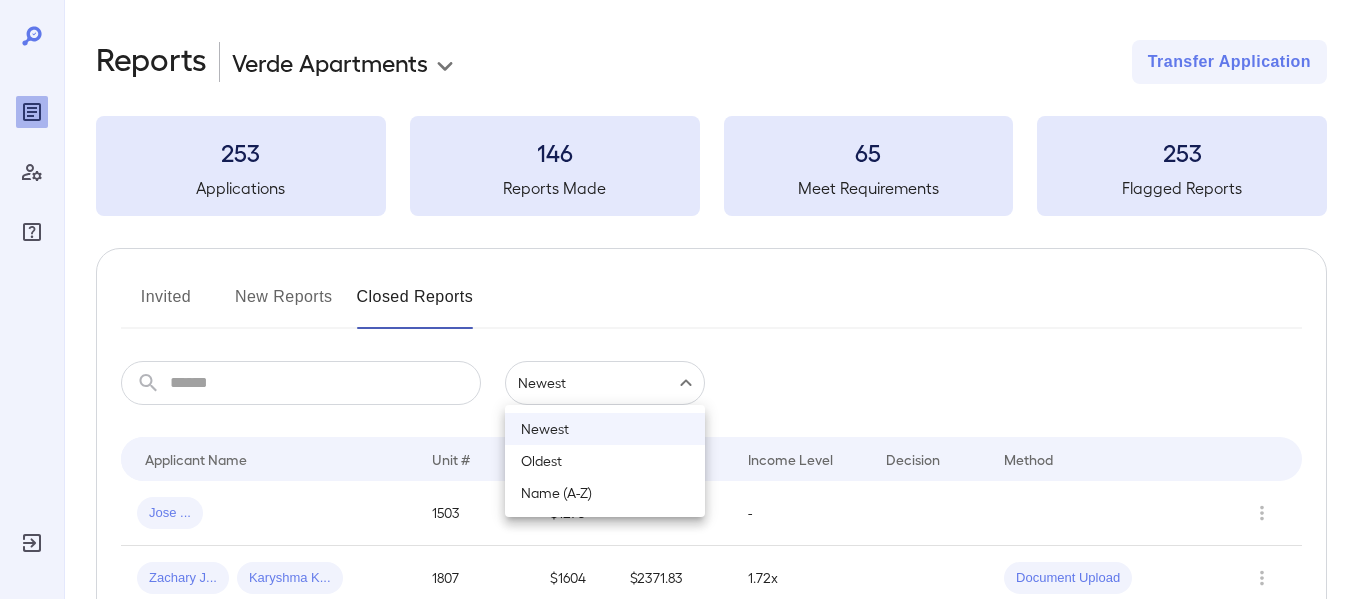click at bounding box center [683, 299] 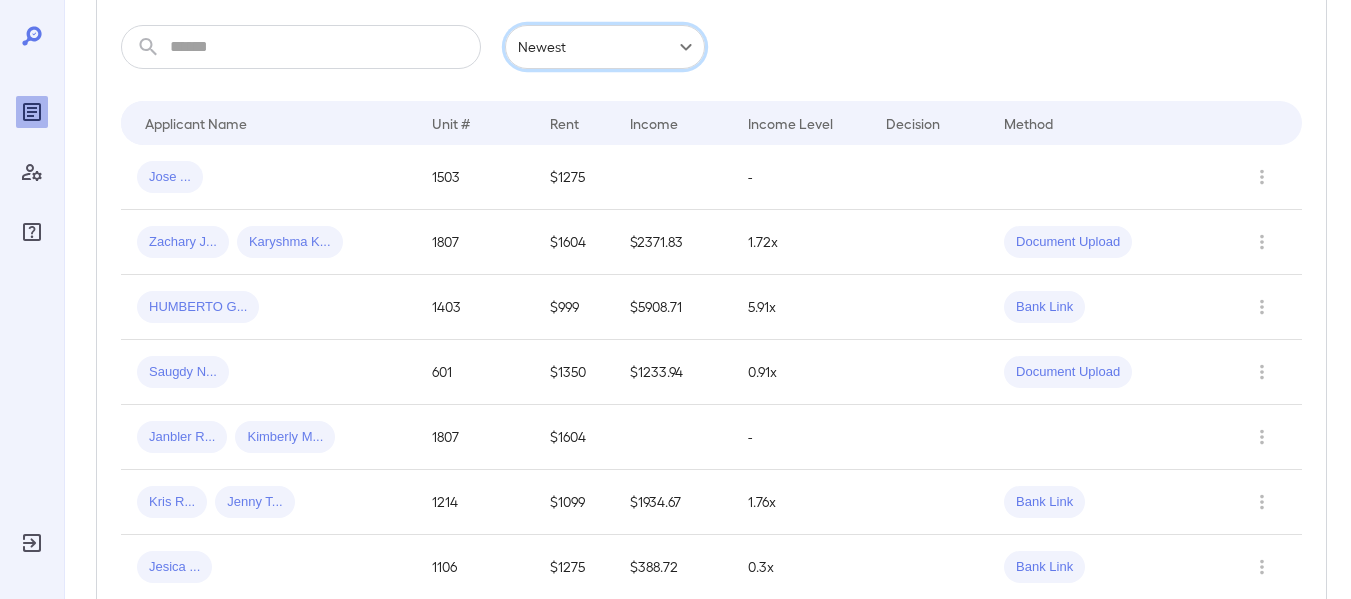 scroll, scrollTop: 0, scrollLeft: 0, axis: both 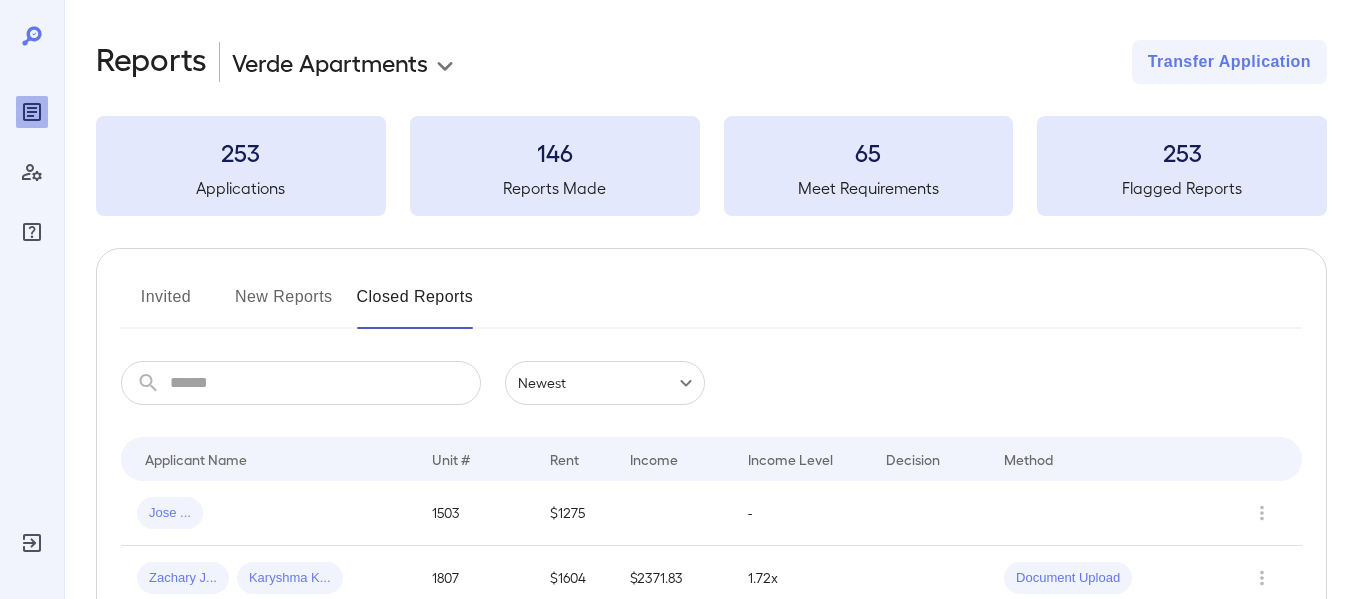 click on "Invited New Reports Closed Reports ​ ​ Newest ******   Drop to group by  Applicant Name Unit # Rent Income Income Level Decision Method Jose ... 1503 $1275 - Zachary J... Karyshma K... 1807 $1604 $2371.83 1.72x Document Upload HUMBERTO G... 1403 $999 $5908.71 5.91x Bank Link Saugdy N... 601 $1350 $1233.94 0.91x Document Upload Janbler R... Kimberly M... 1807 $1604 - Kris R... Jenny T... 1214 $1099 $1934.67 1.76x Bank Link Jesica ... 1106 $1275 $388.72 0.3x Bank Link Ana L... 1409 $999 - Bank Link Ervin D... 102 $950 - Document Upload Pablo A... 900 $1149 - Delcy M... 1800 $1350 - Abel A... Mayerling O... 1102 $1275 - Document Upload Joshua M... 701 $950 $3071.70 3.23x Bank Link Andrew W... Essence W... 1006 $1250 $3889.92 3.11x Document Upload Brandon D... 713 $950 $300.17 0.32x Bank Link Emmanuel D... Angeluz J... 104 $1150 $1002.18 0.87x Document Upload Payroll Link Omar R... 1402 $999 - 106 $950 - Herlo J... 1102 $1225 - Quincy A... 1403 $999 - Document Upload TERRY D... 1217 $899 $2220.20 2.47x 108 -" at bounding box center (711, 1211) 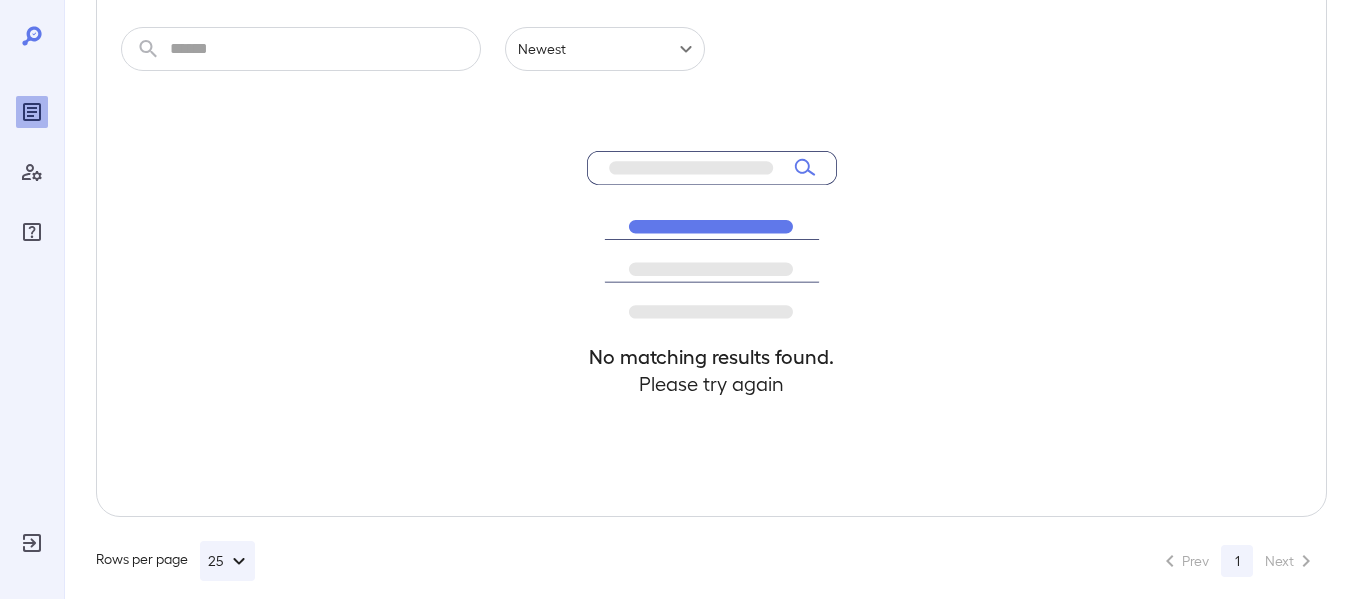 scroll, scrollTop: 323, scrollLeft: 0, axis: vertical 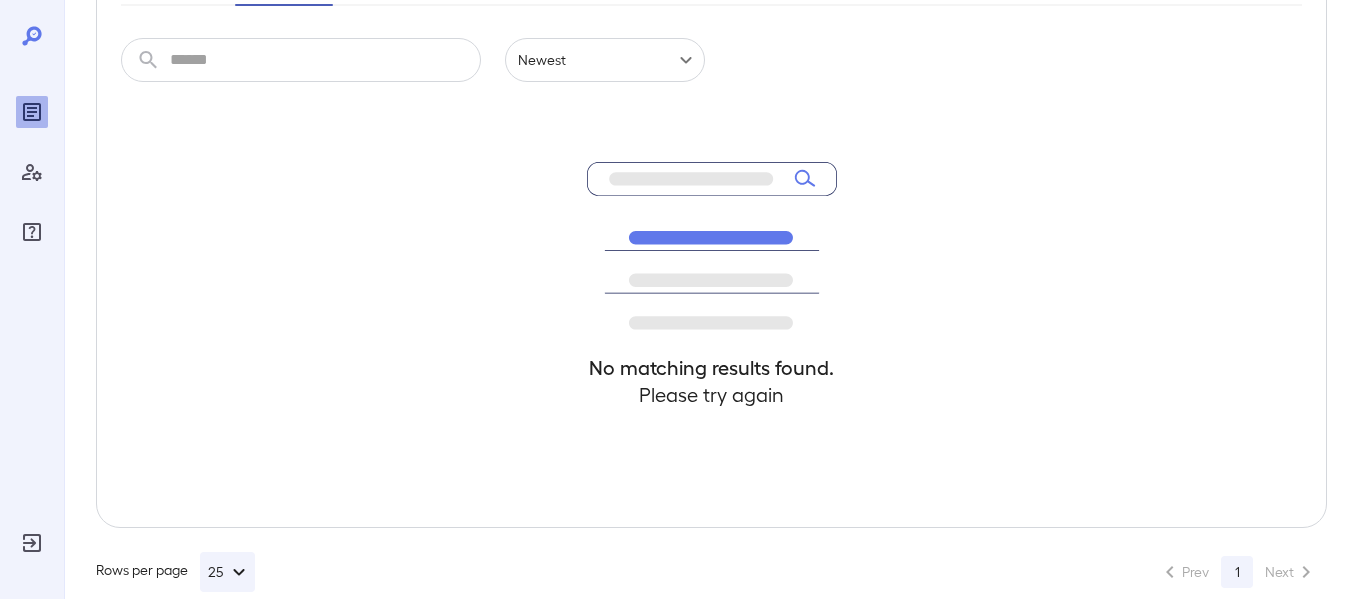 click at bounding box center (325, 60) 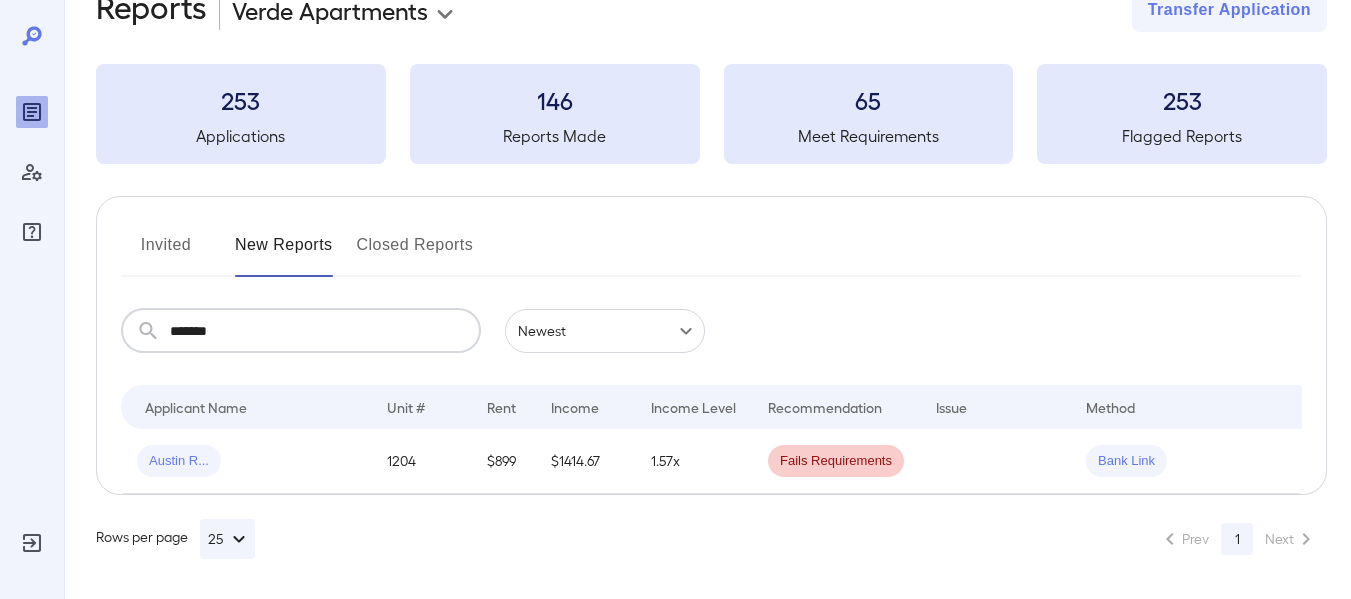 scroll, scrollTop: 323, scrollLeft: 0, axis: vertical 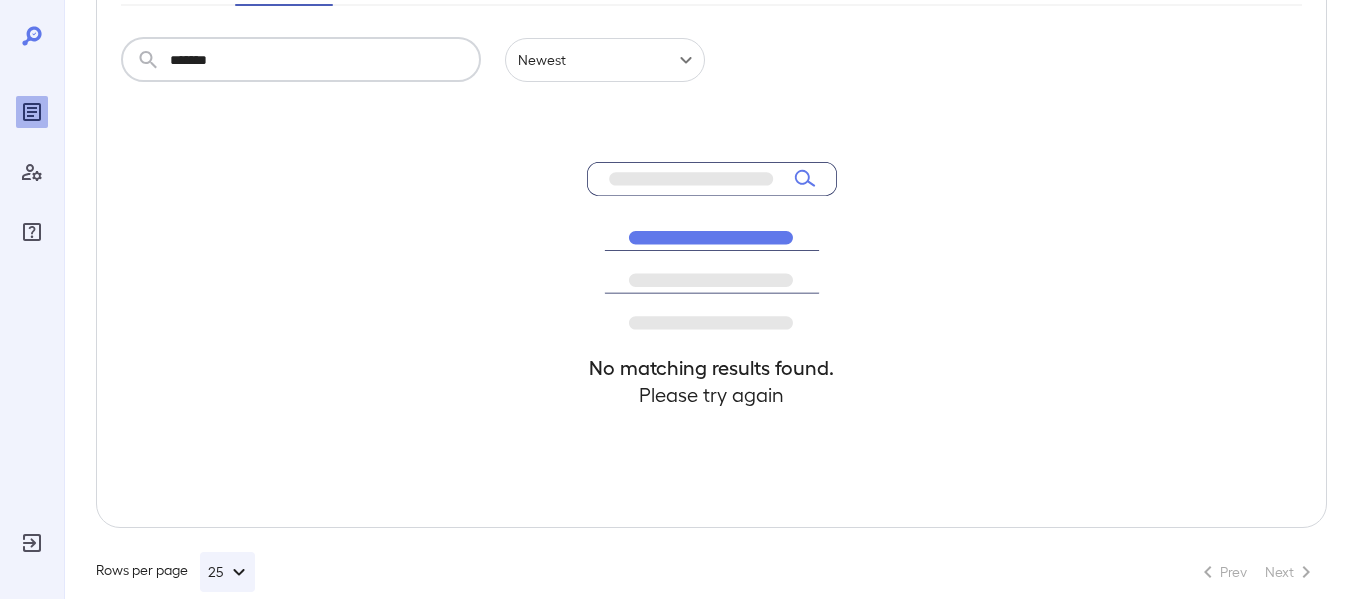 type on "*******" 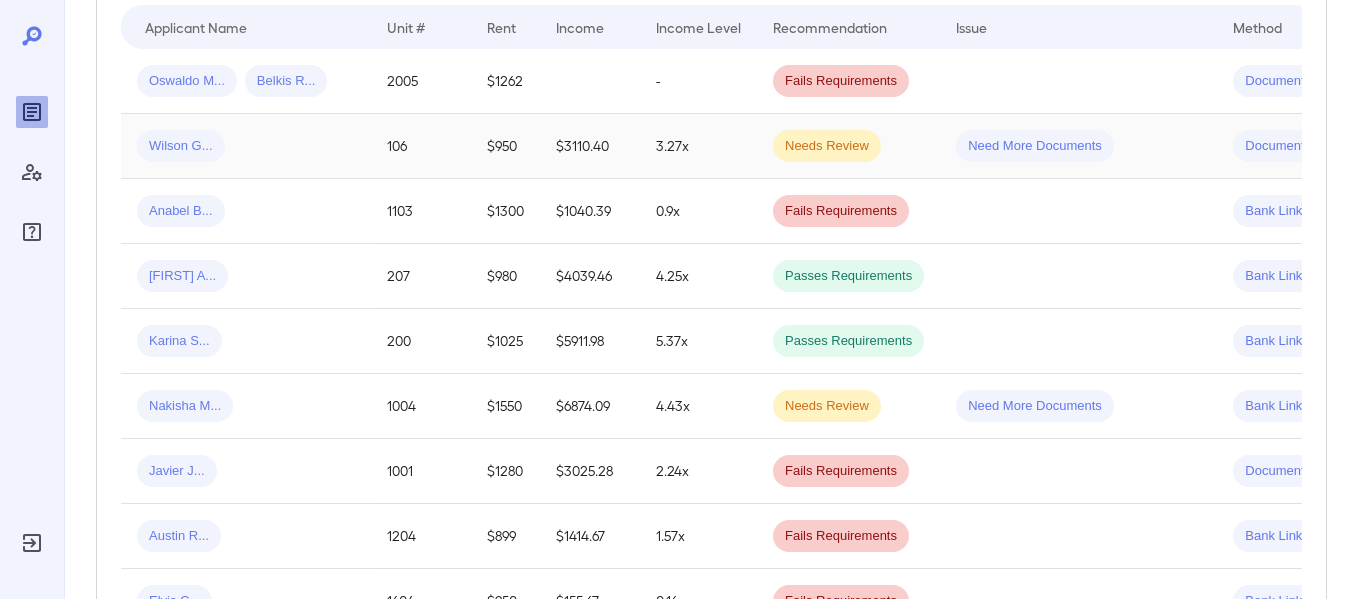 scroll, scrollTop: 434, scrollLeft: 0, axis: vertical 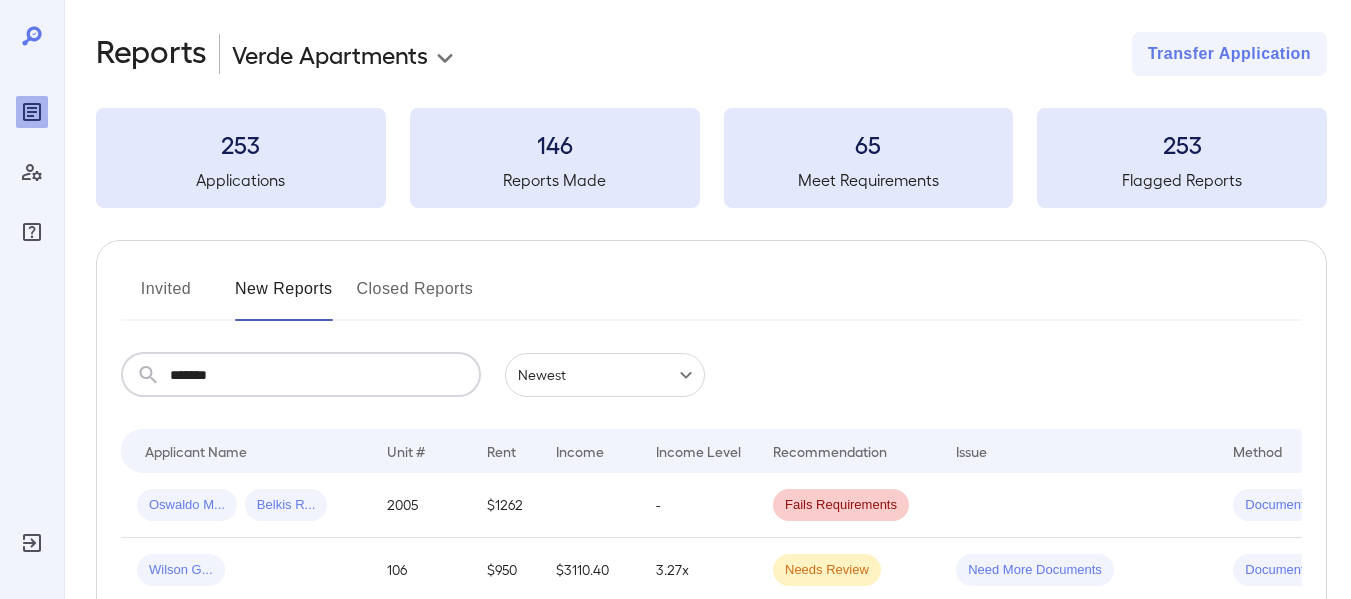 click on "Invited" at bounding box center [166, 297] 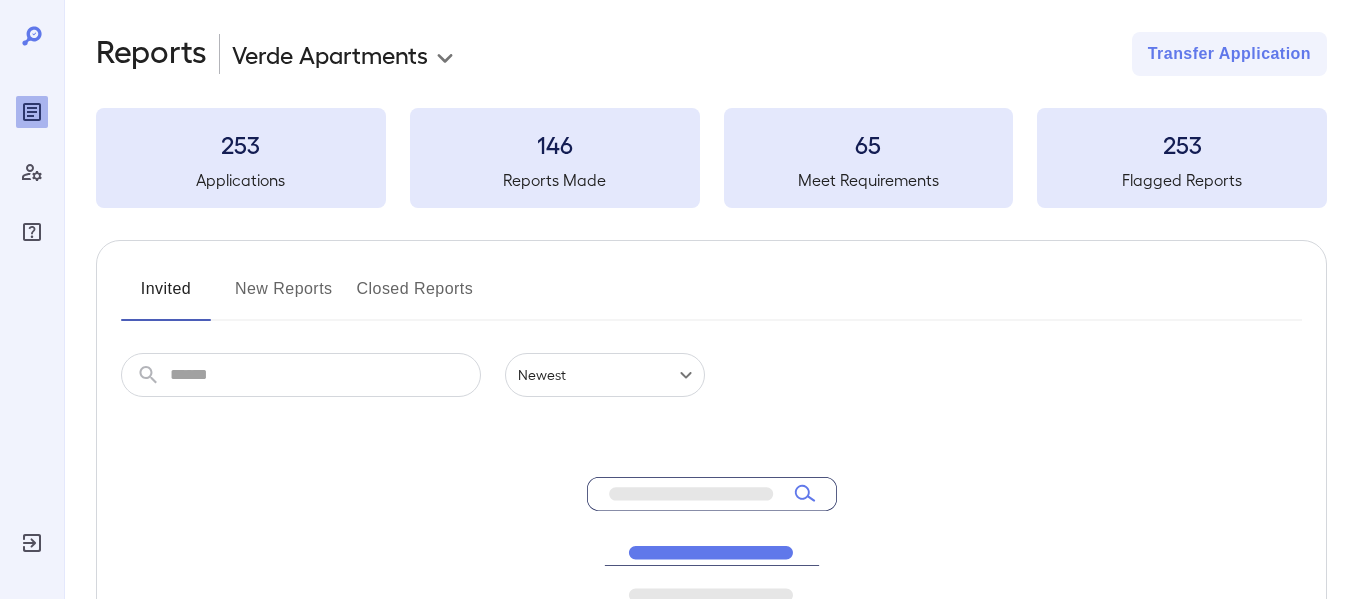 scroll, scrollTop: 0, scrollLeft: 0, axis: both 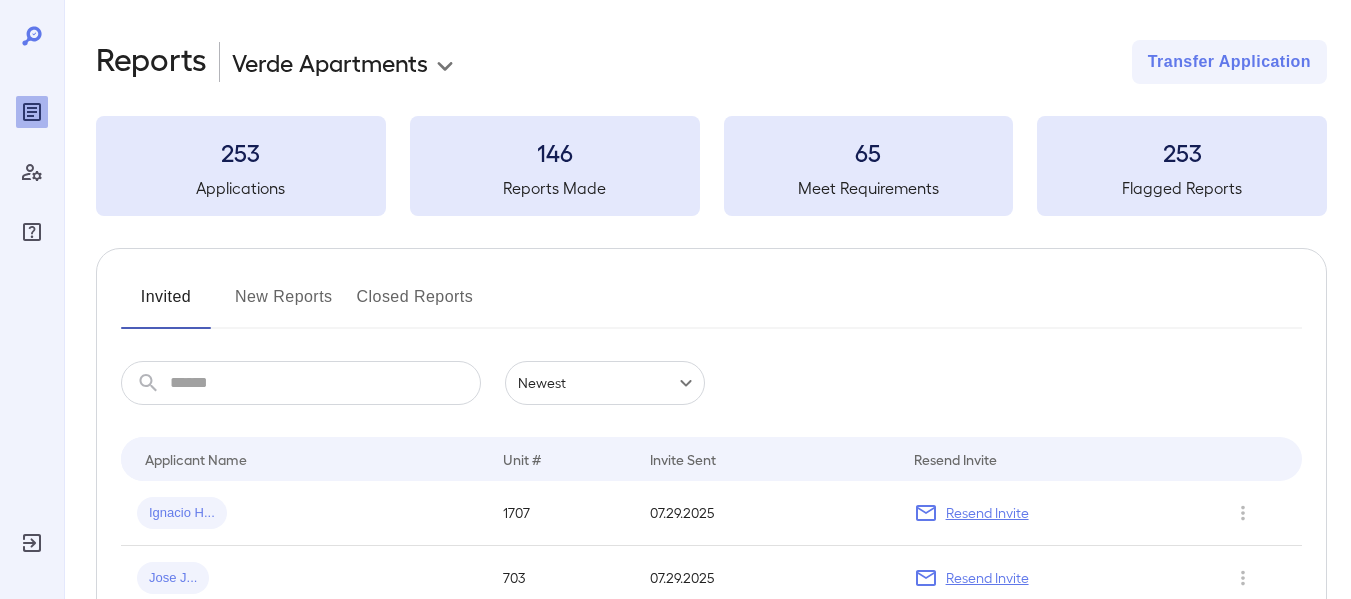 click at bounding box center [325, 383] 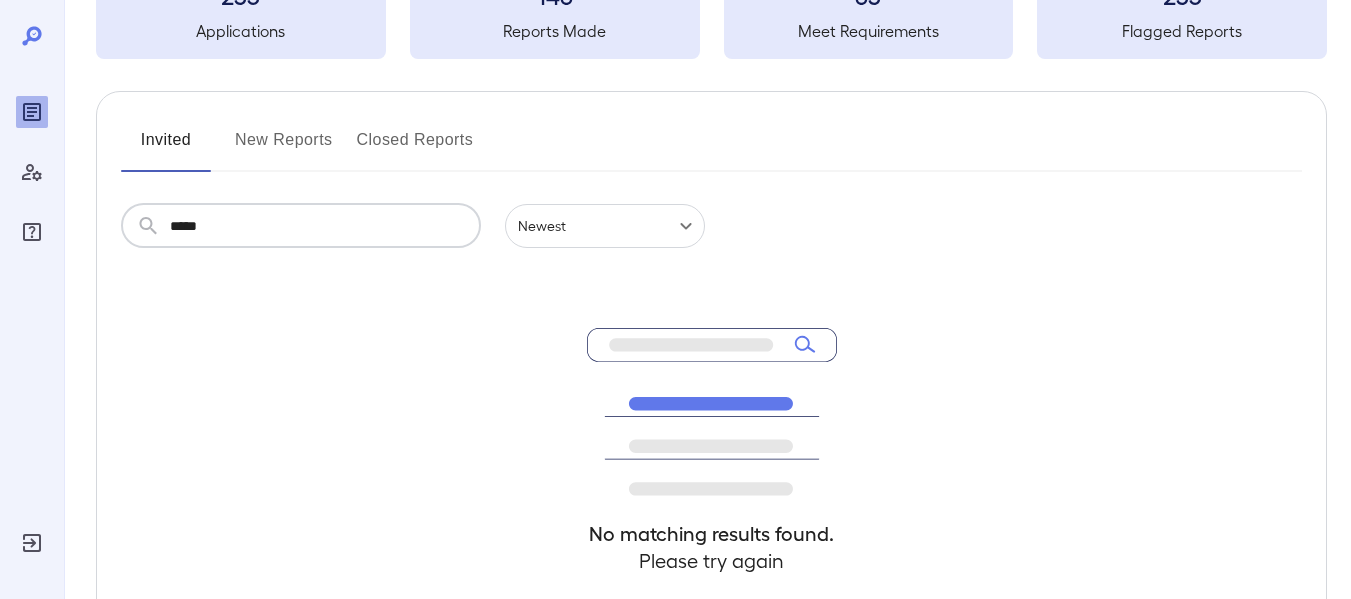 scroll, scrollTop: 52, scrollLeft: 0, axis: vertical 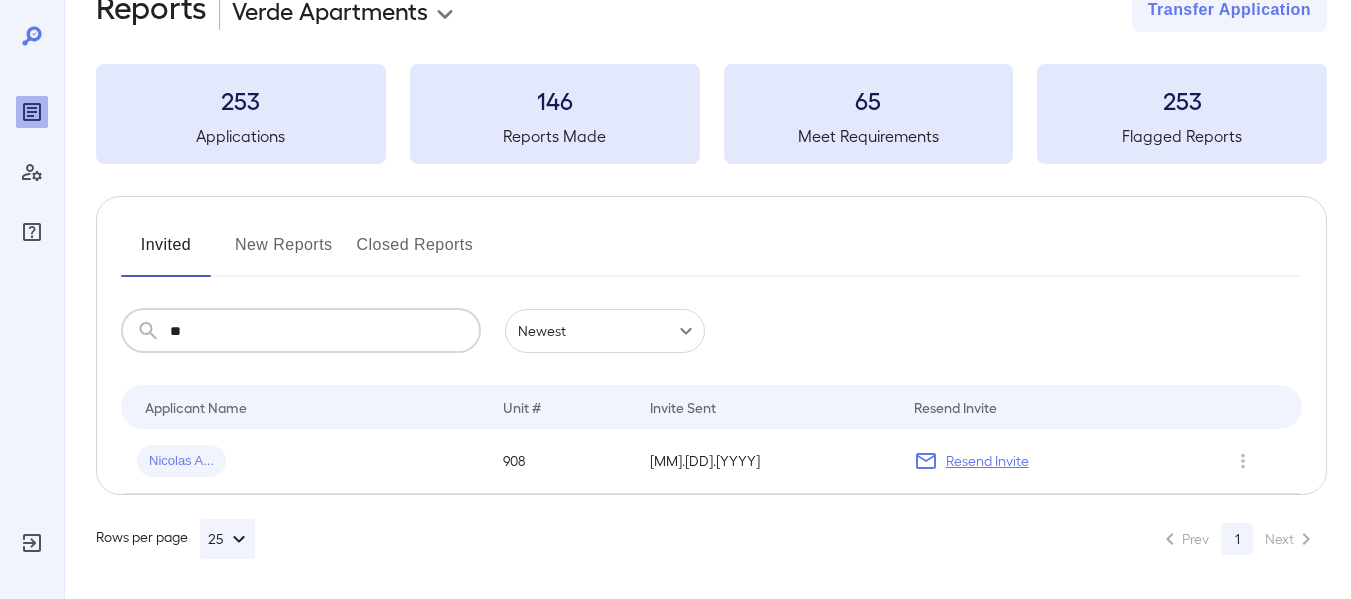 type on "*" 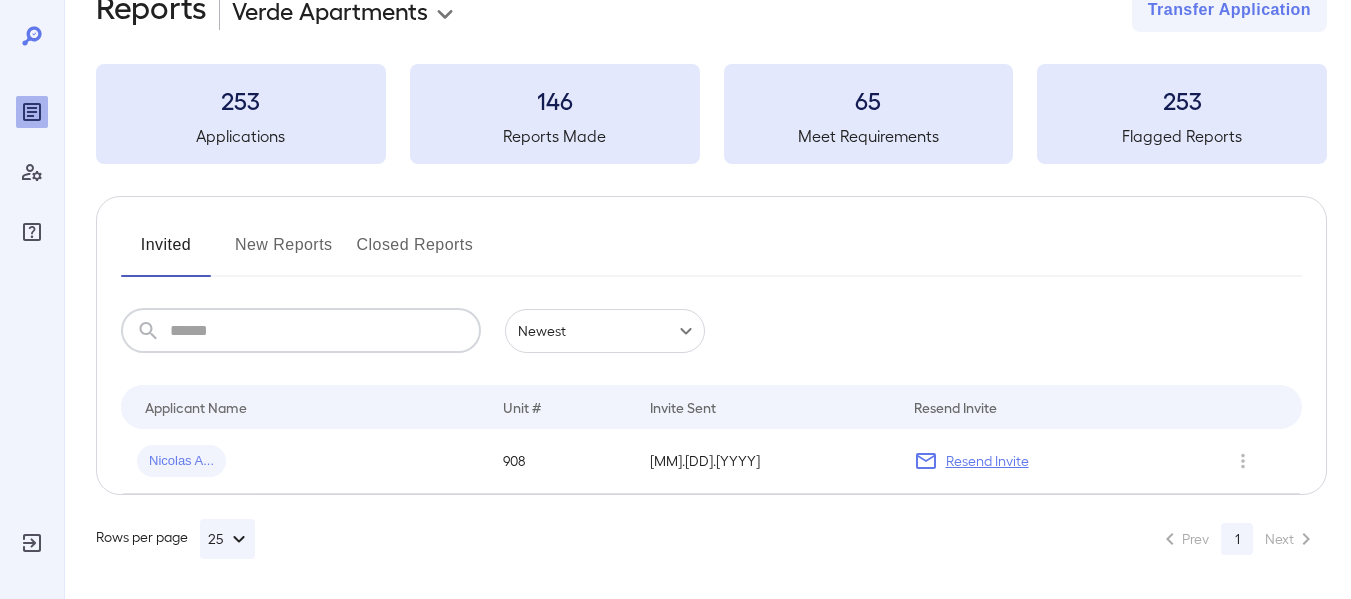 scroll, scrollTop: 157, scrollLeft: 0, axis: vertical 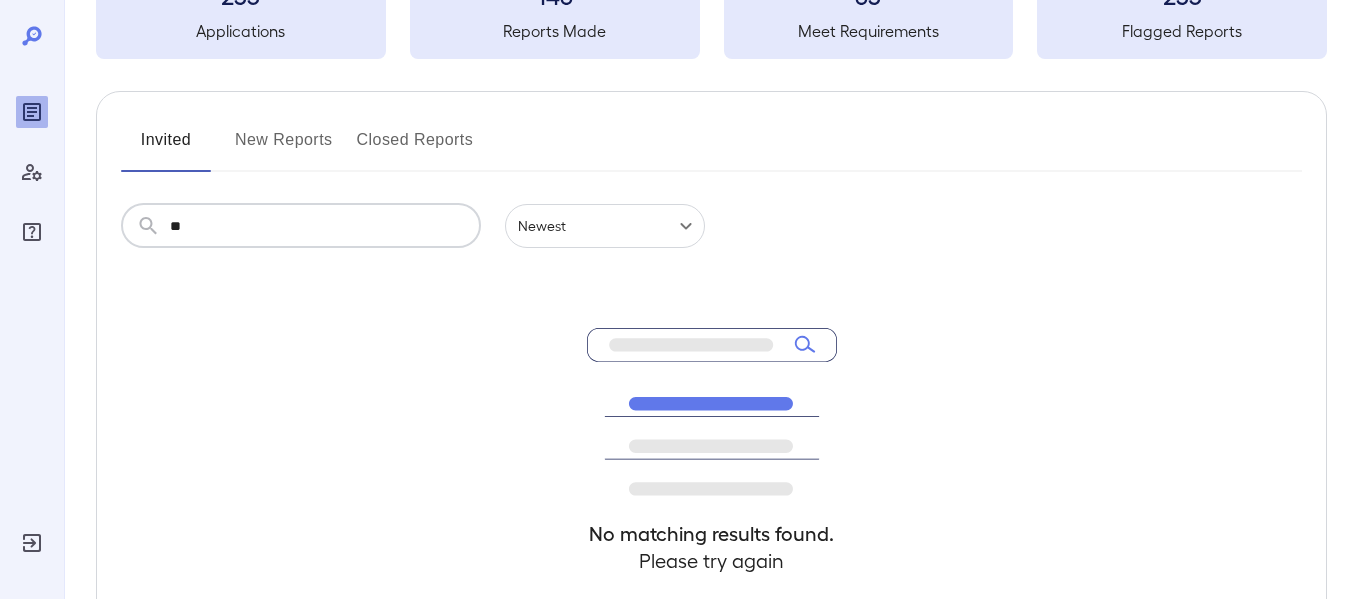 type on "*" 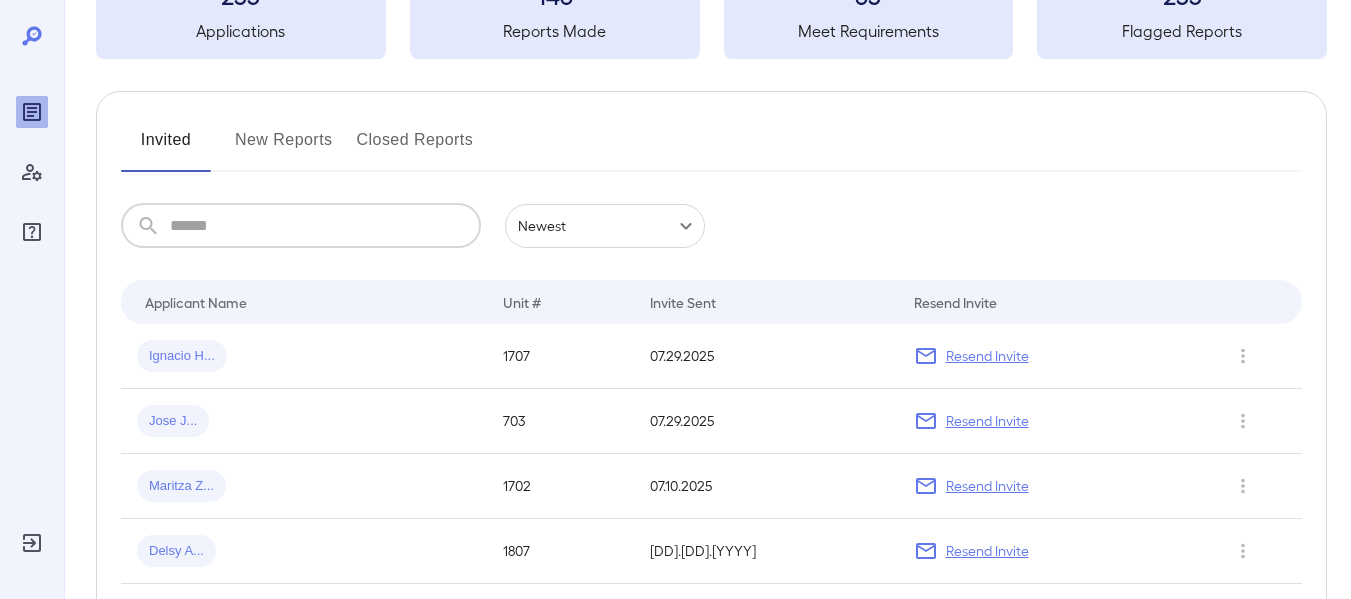 scroll, scrollTop: 0, scrollLeft: 0, axis: both 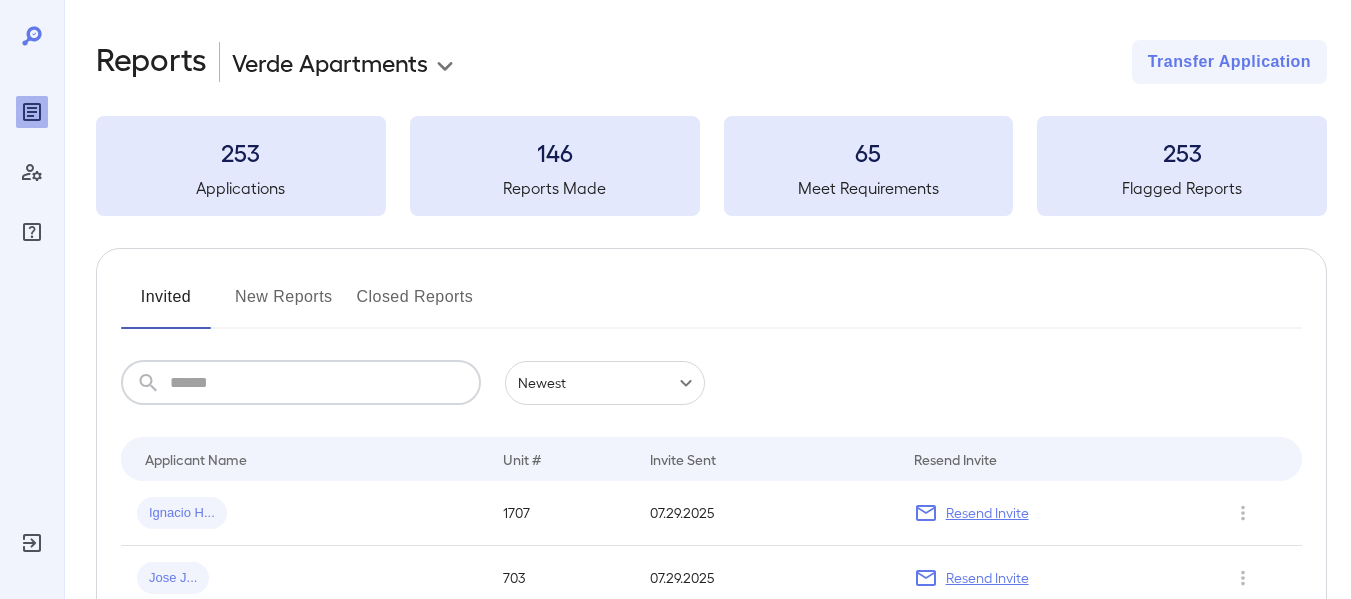 type 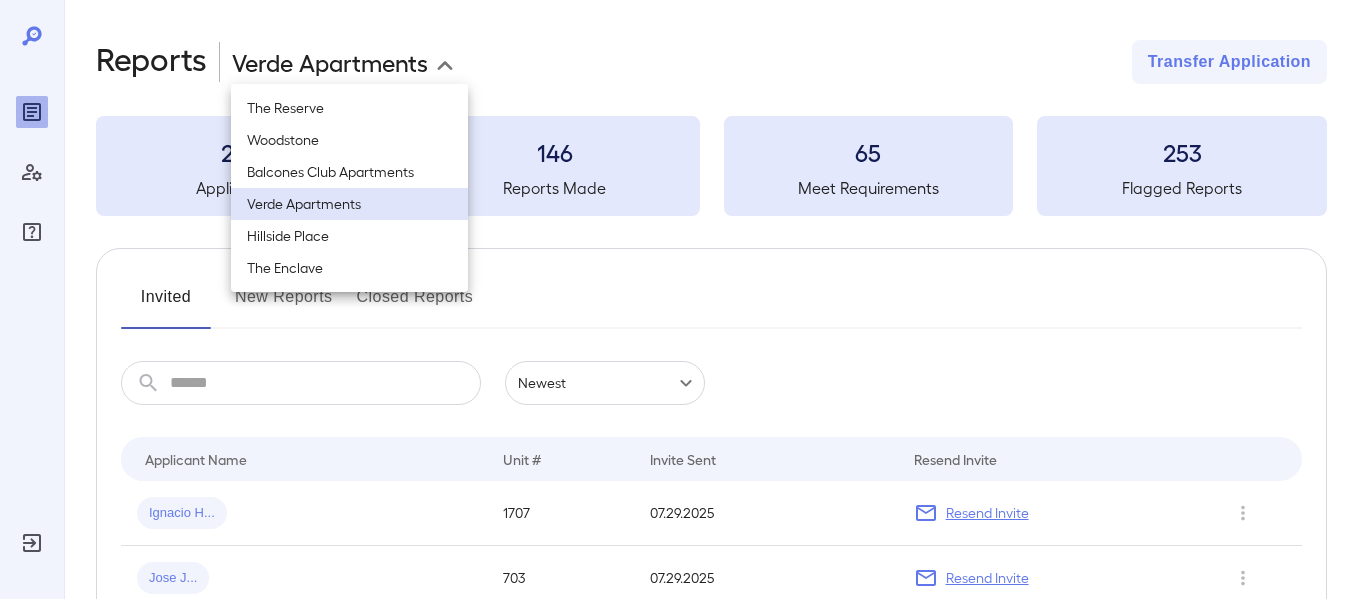click on "**********" at bounding box center [683, 299] 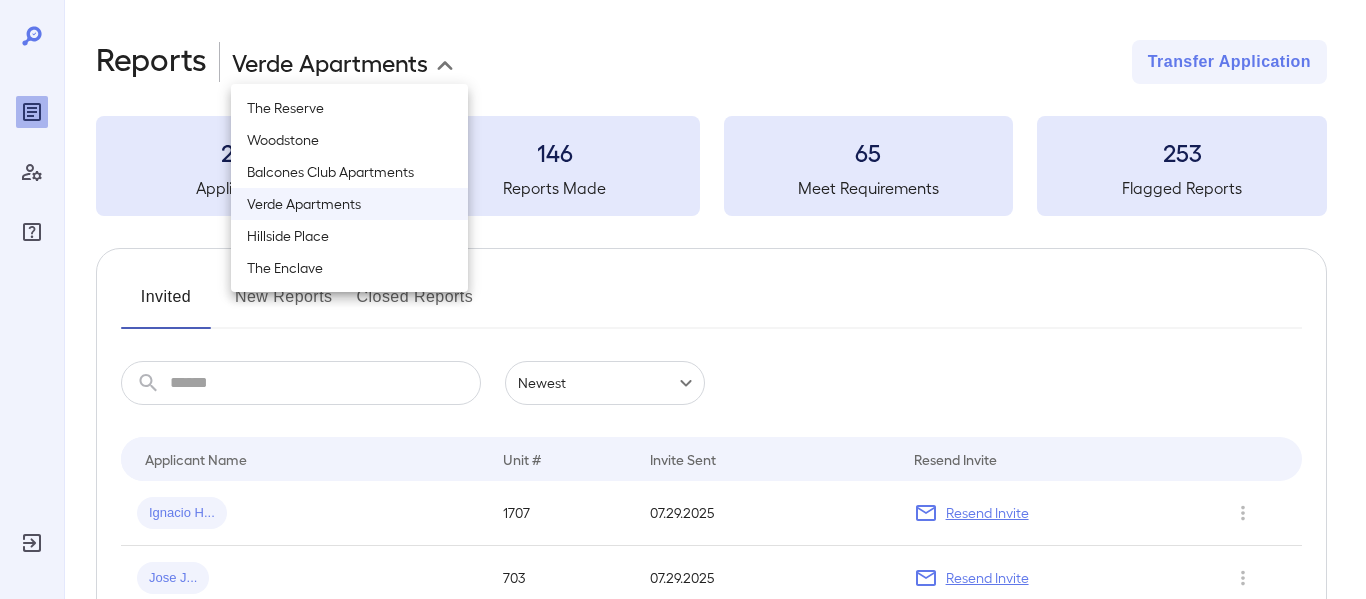 click on "Hillside Place" at bounding box center [349, 236] 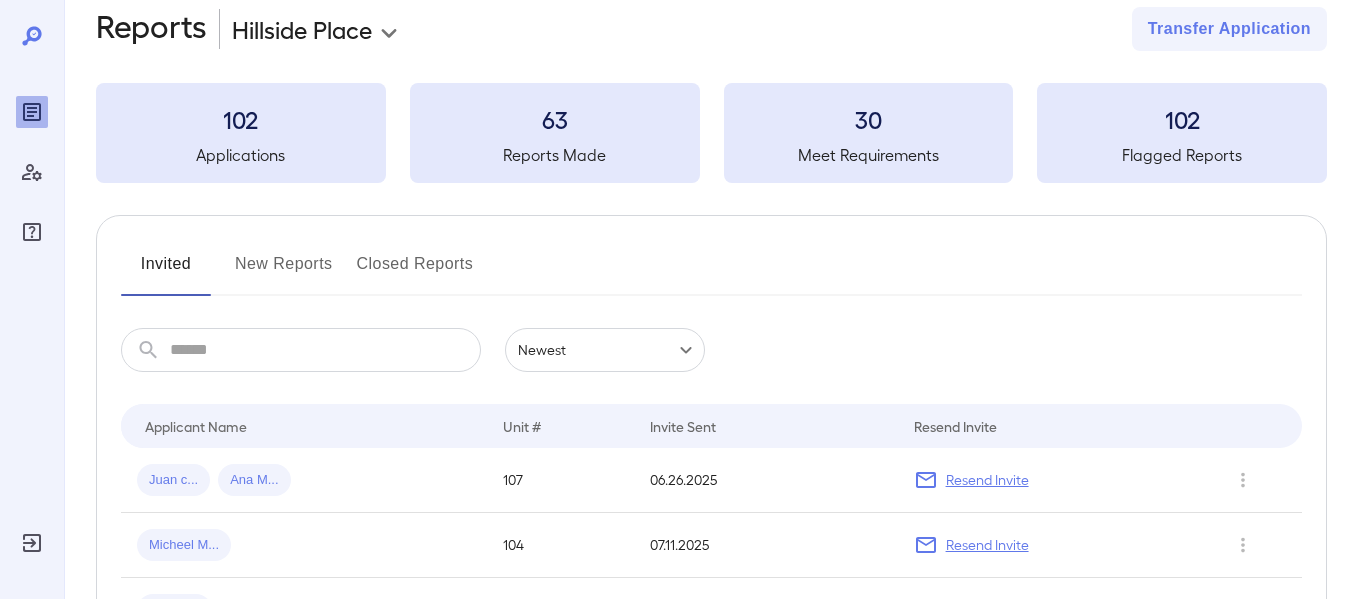 scroll, scrollTop: 0, scrollLeft: 0, axis: both 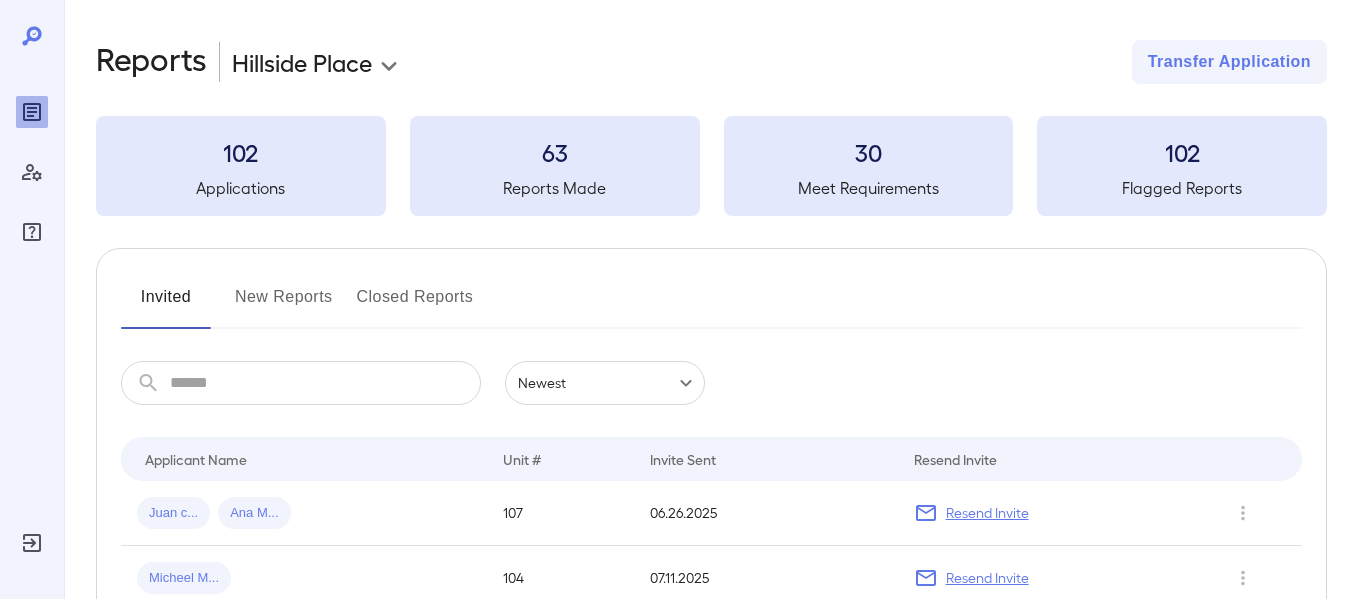 click on "Applications" at bounding box center (241, 188) 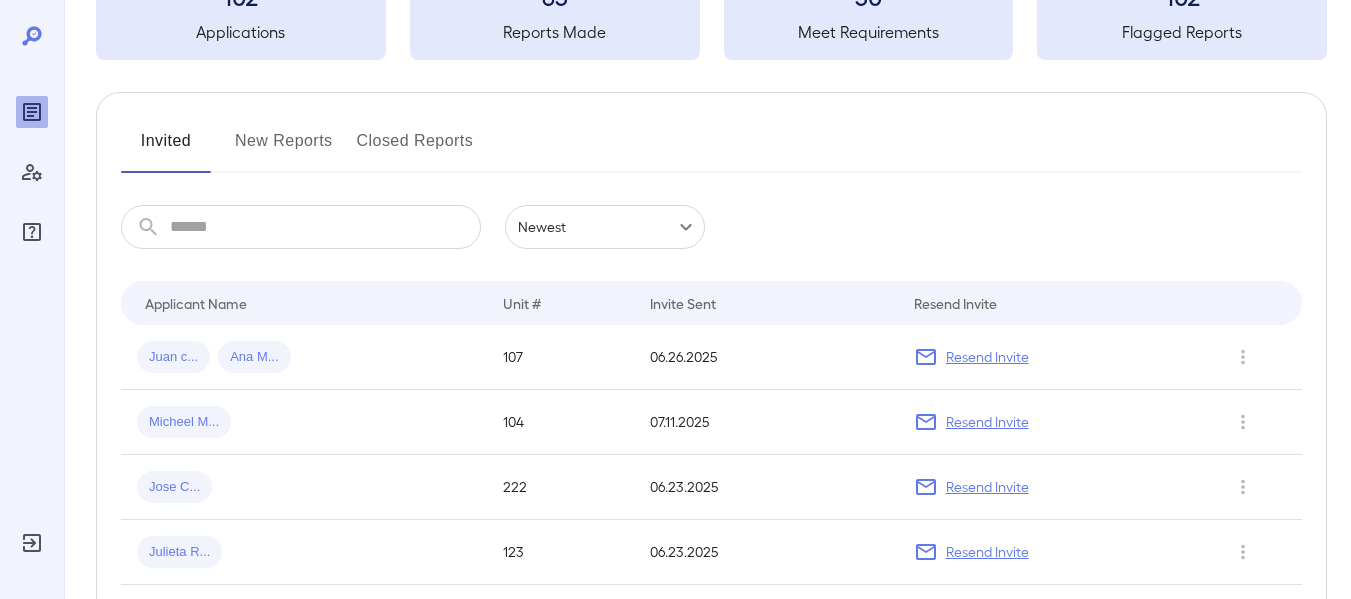 scroll, scrollTop: 141, scrollLeft: 0, axis: vertical 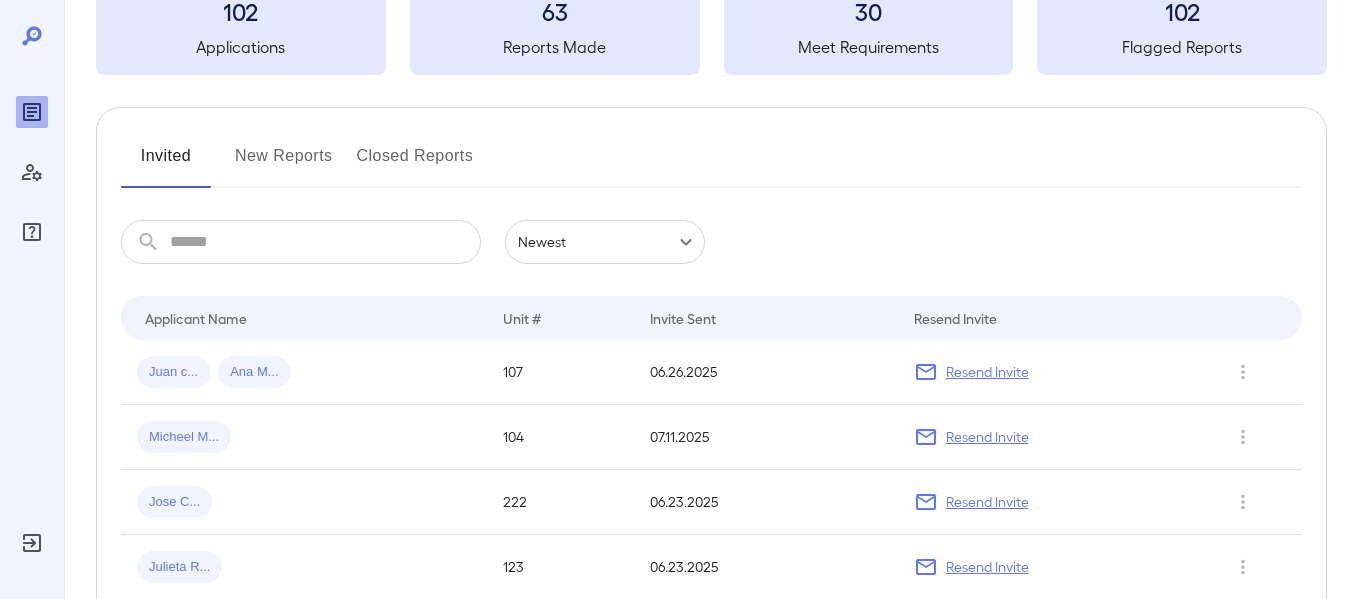 click on "New Reports" at bounding box center [284, 164] 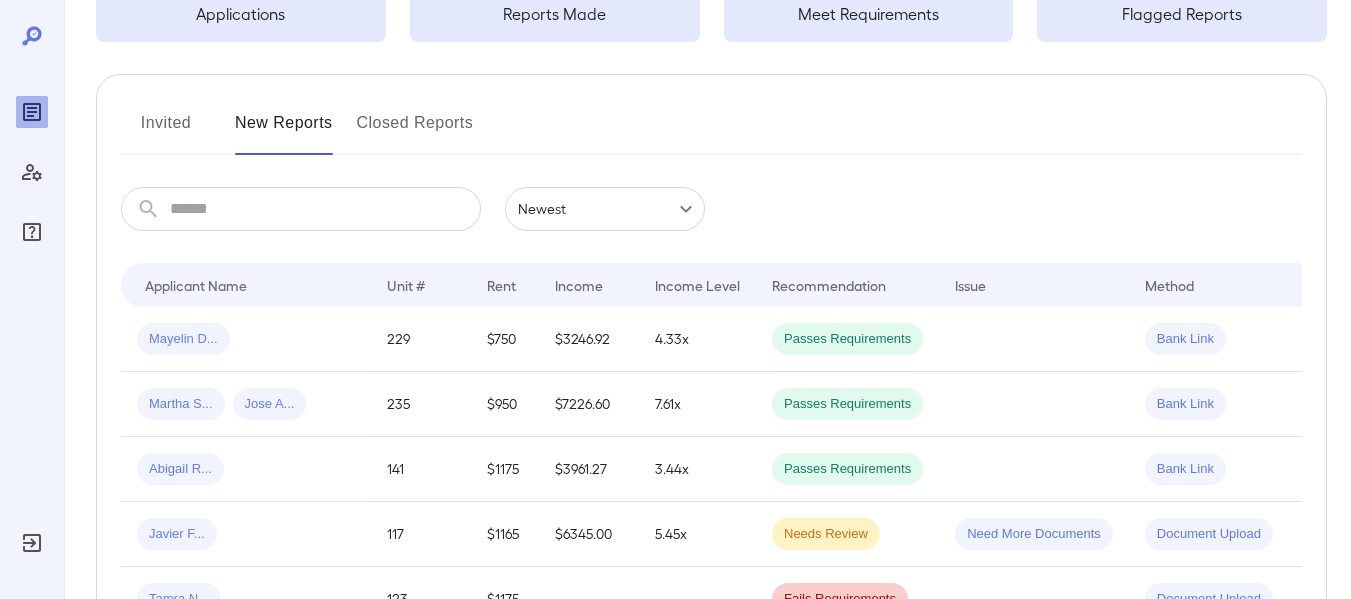 scroll, scrollTop: 175, scrollLeft: 0, axis: vertical 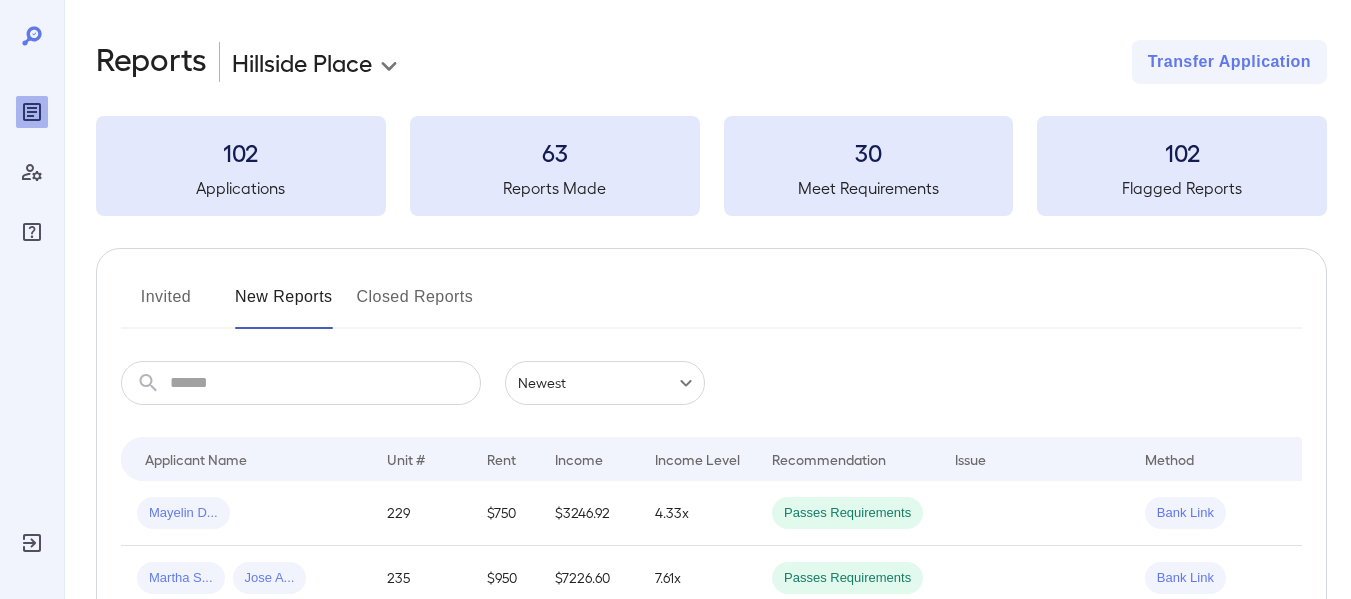 click on "Closed Reports" at bounding box center [415, 305] 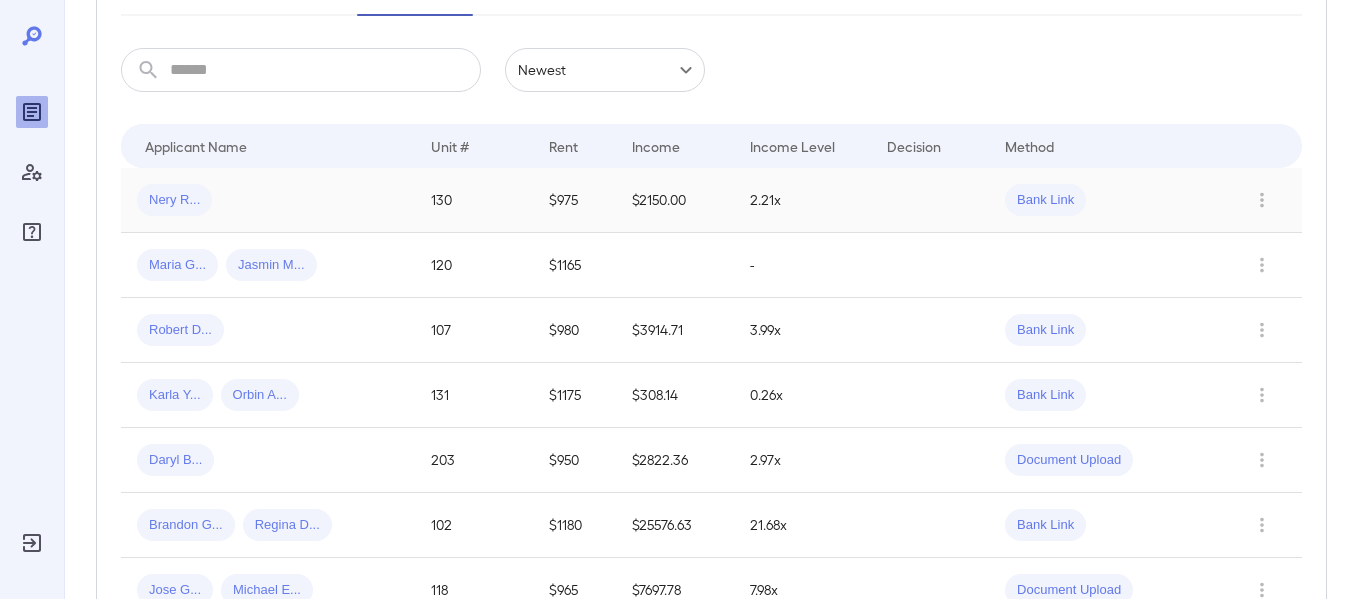scroll, scrollTop: 0, scrollLeft: 0, axis: both 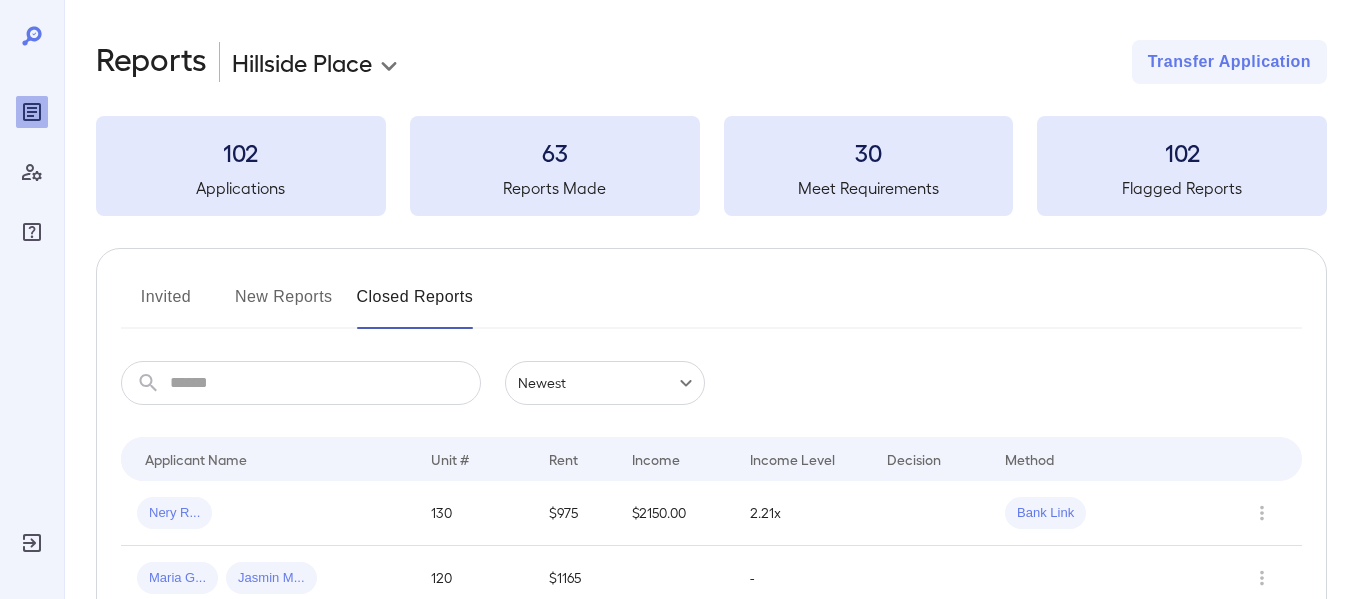 click on "Invited" at bounding box center [166, 305] 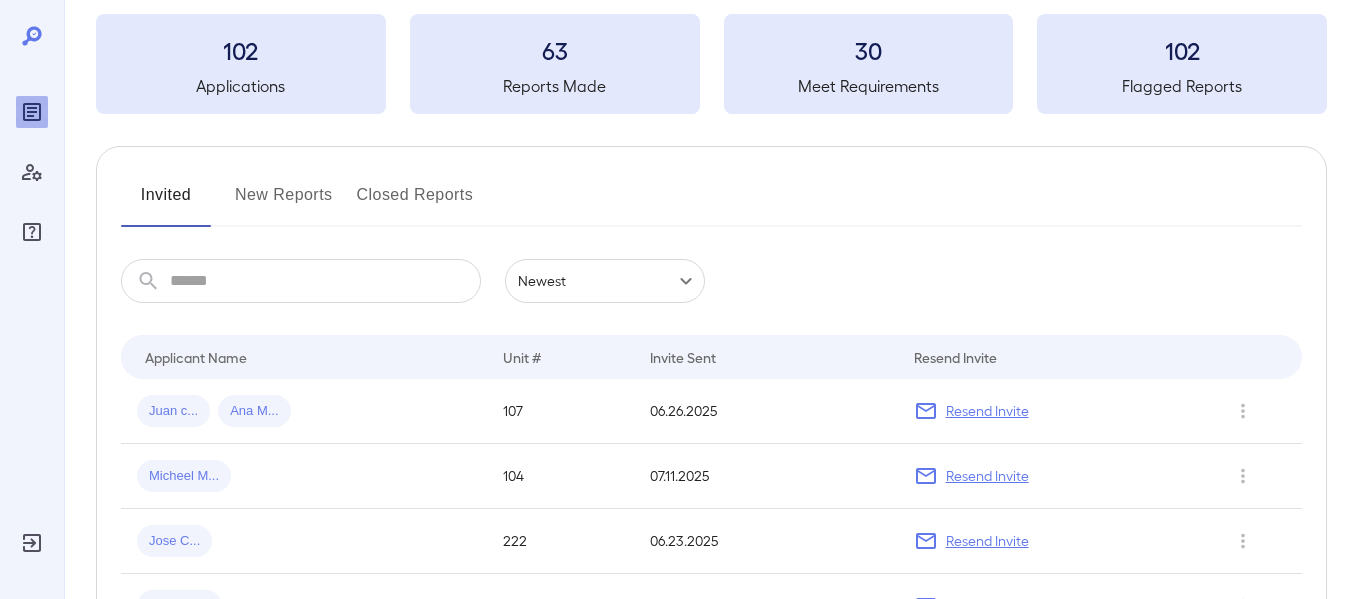 scroll, scrollTop: 101, scrollLeft: 0, axis: vertical 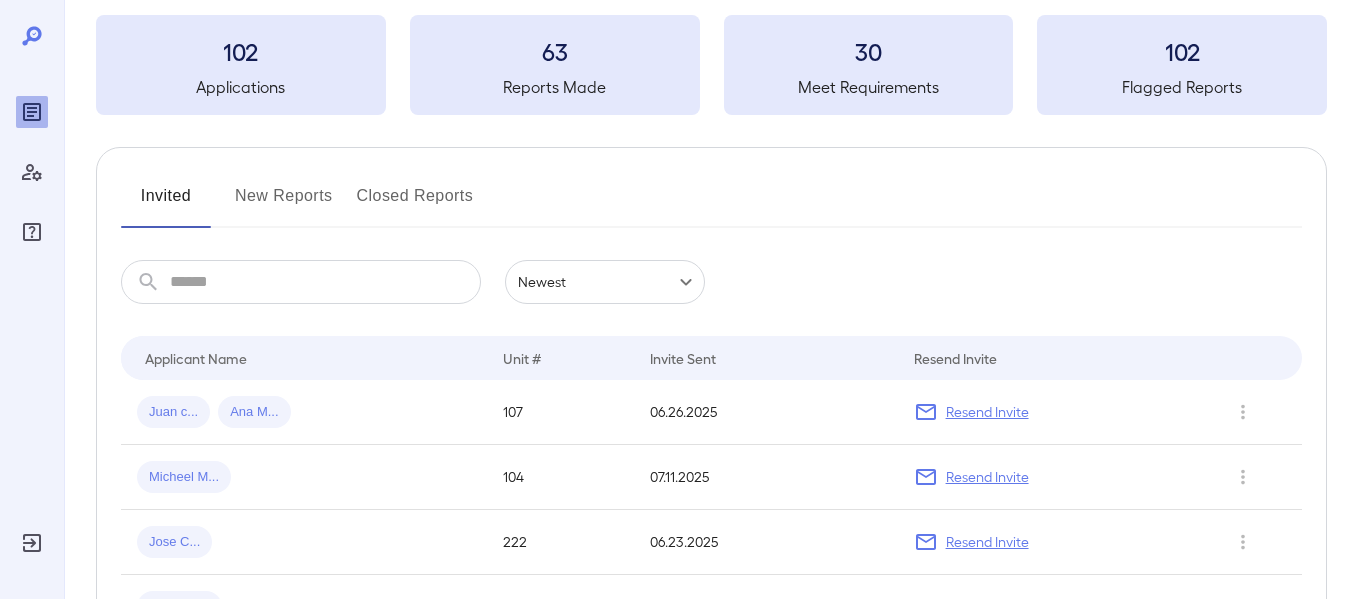 click on "New Reports" at bounding box center [284, 204] 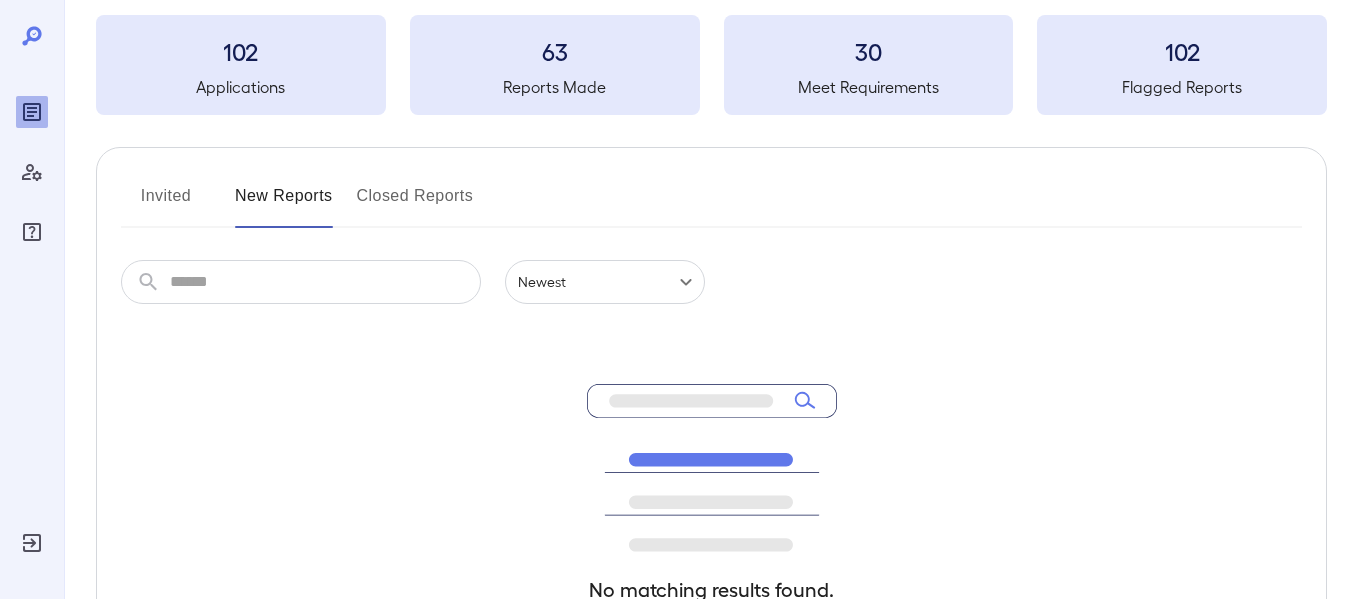 scroll, scrollTop: 0, scrollLeft: 0, axis: both 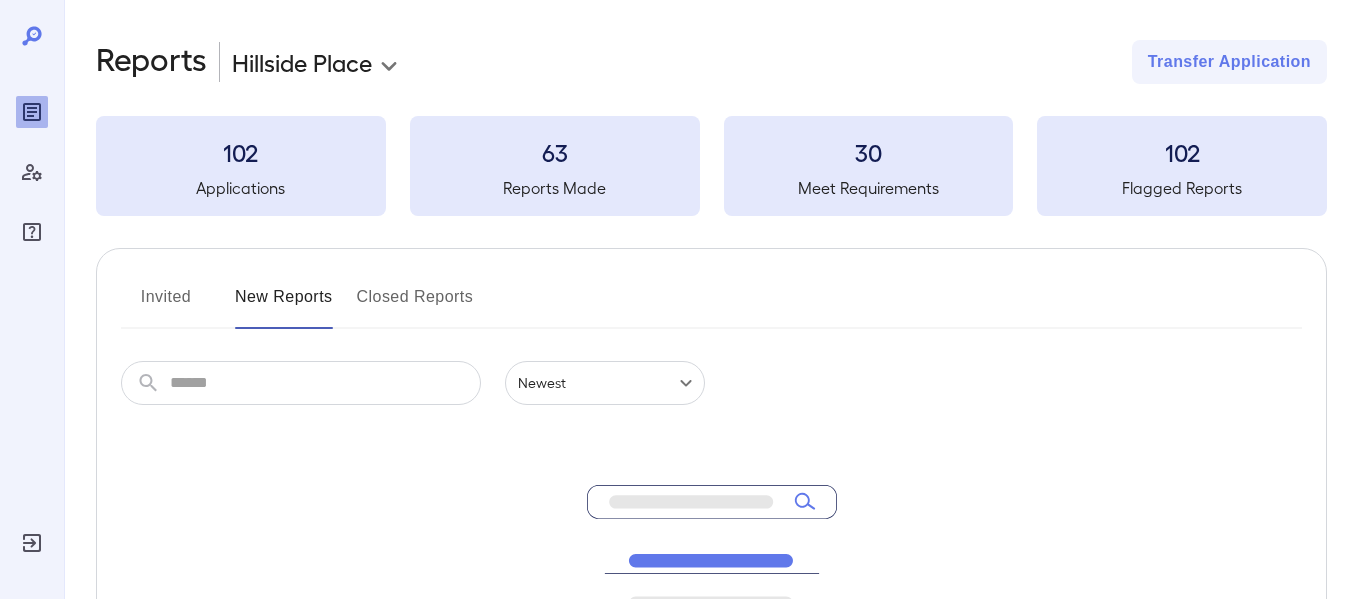drag, startPoint x: 273, startPoint y: 203, endPoint x: 165, endPoint y: 256, distance: 120.30378 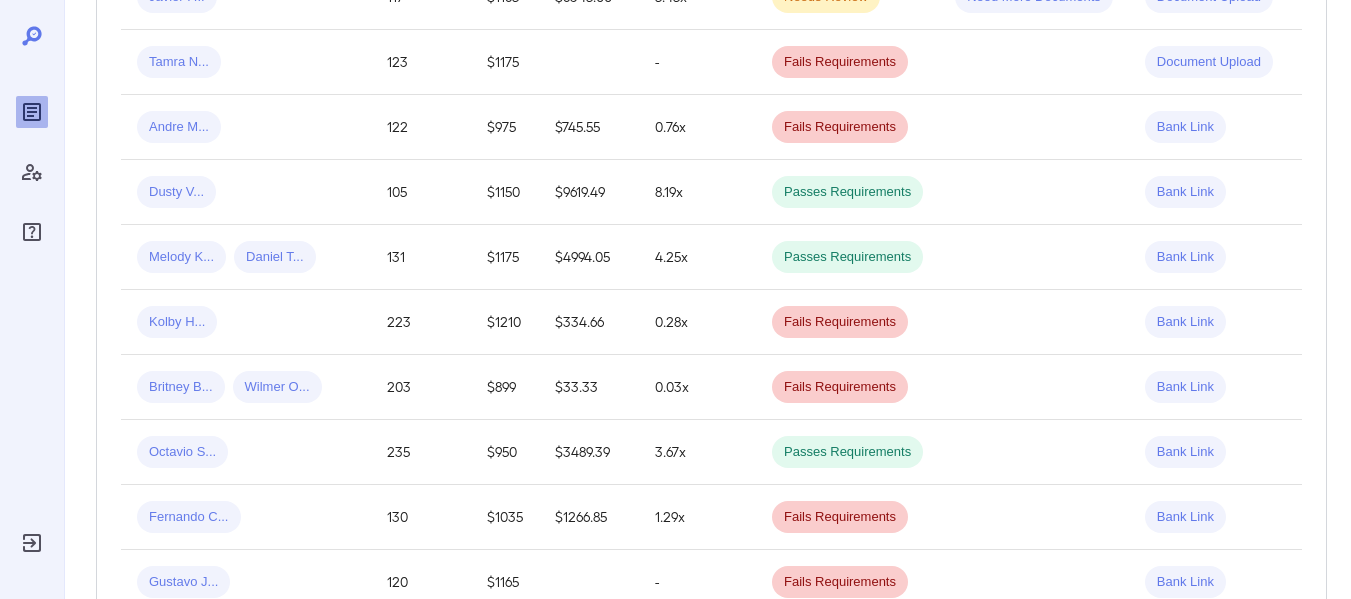 scroll, scrollTop: 912, scrollLeft: 0, axis: vertical 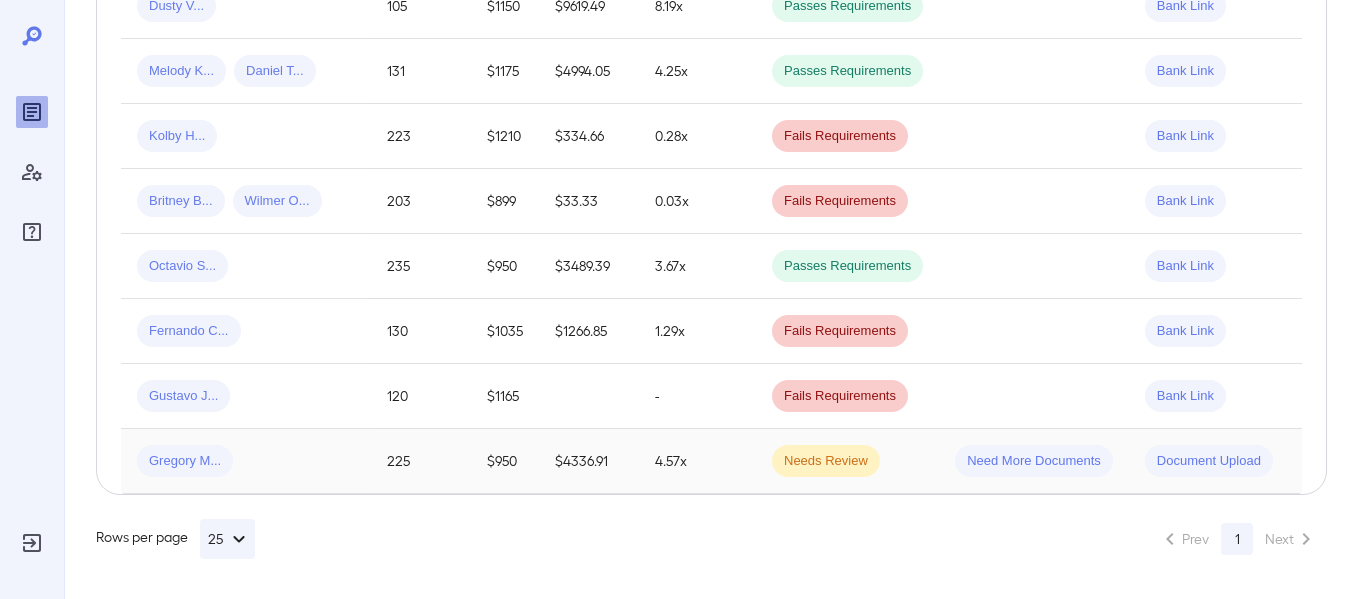 click on "Gregory M..." at bounding box center (246, 461) 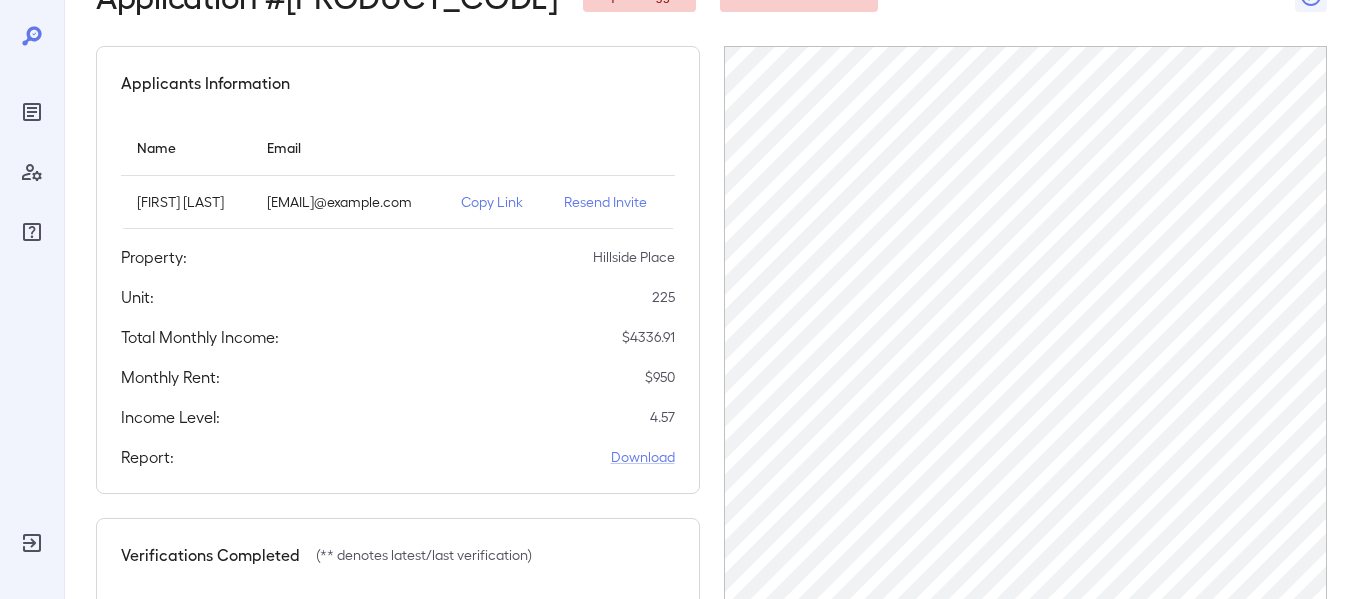 scroll, scrollTop: 0, scrollLeft: 0, axis: both 